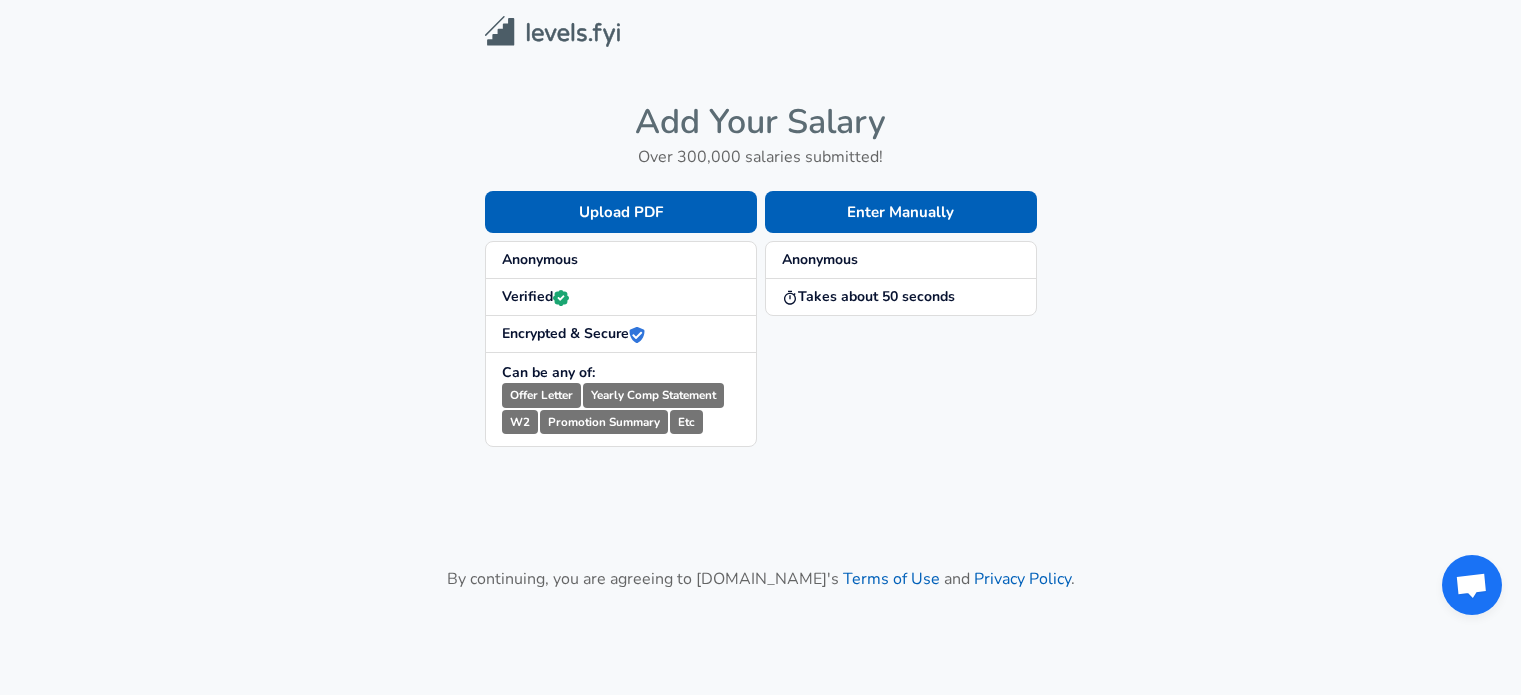 scroll, scrollTop: 0, scrollLeft: 0, axis: both 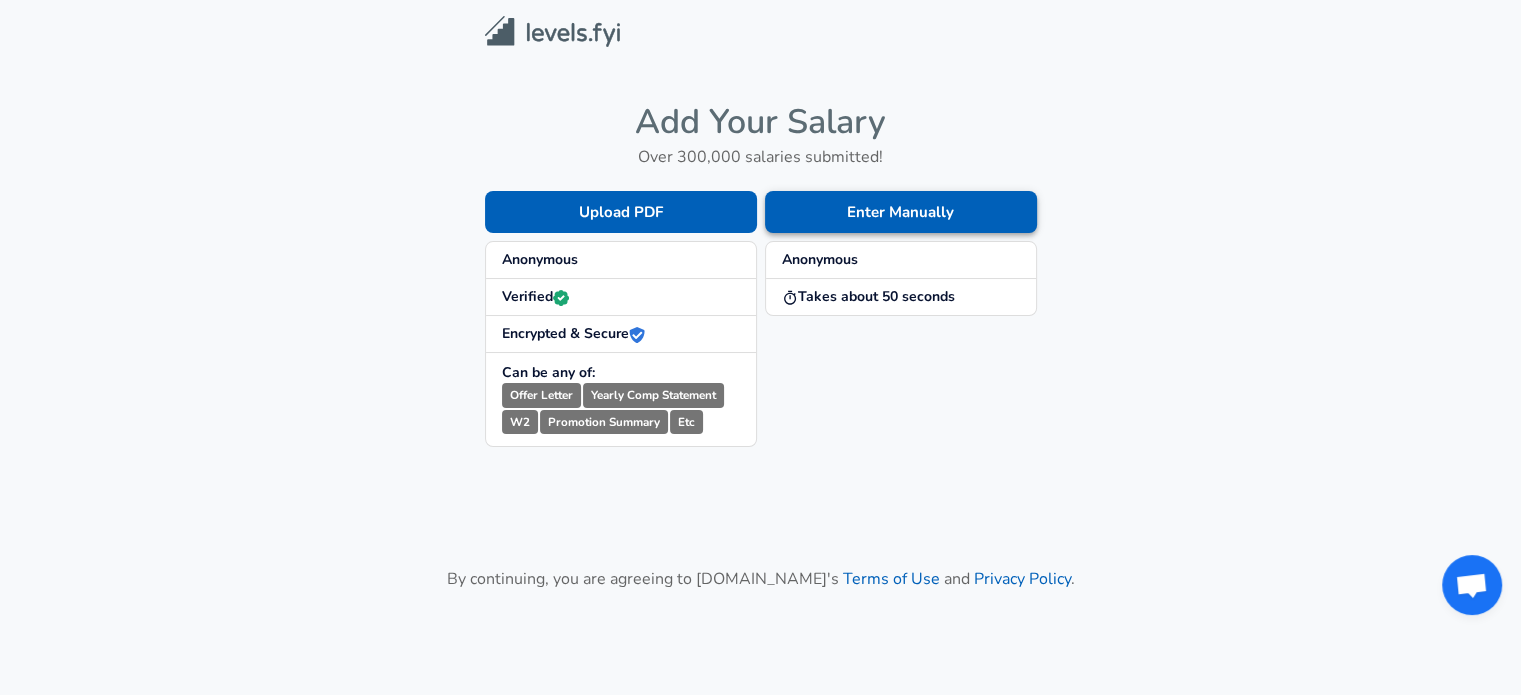 click on "Enter Manually" at bounding box center (901, 212) 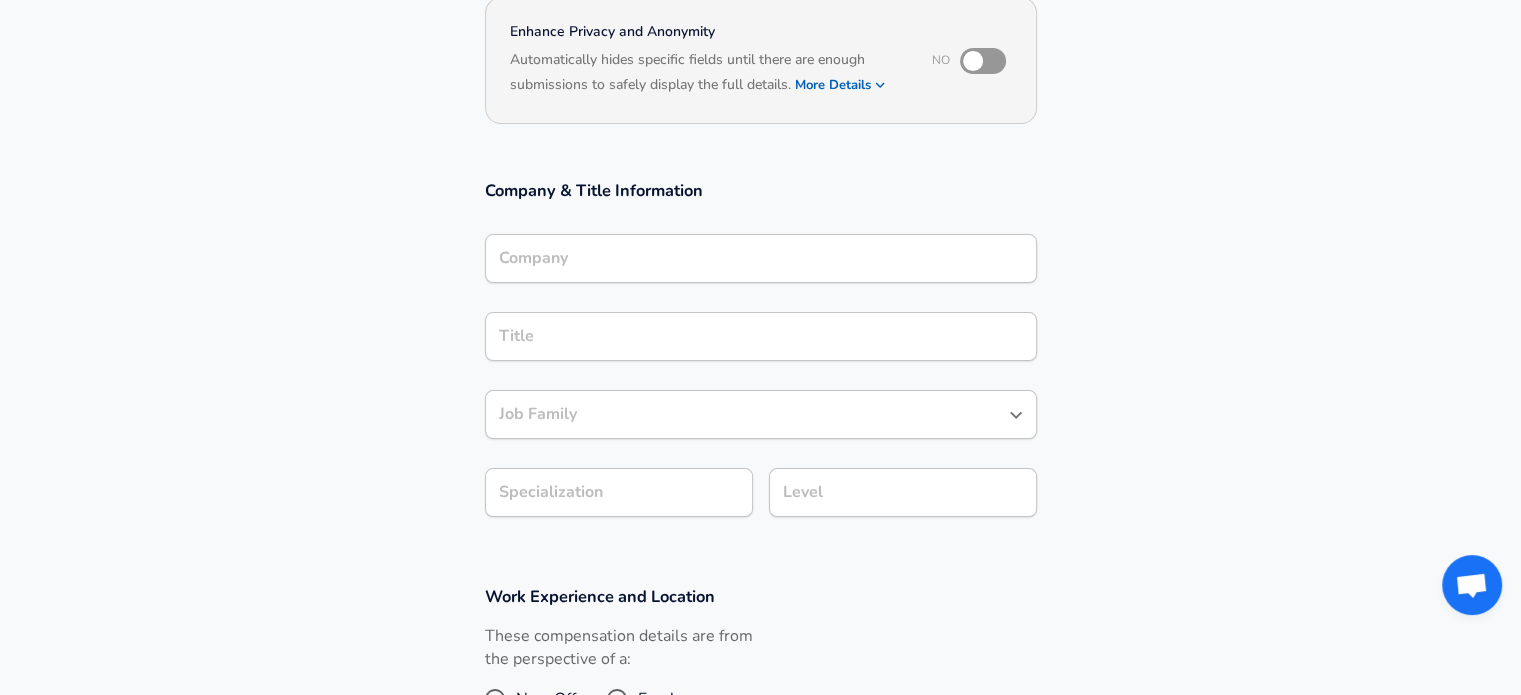click on "Company" at bounding box center [761, 258] 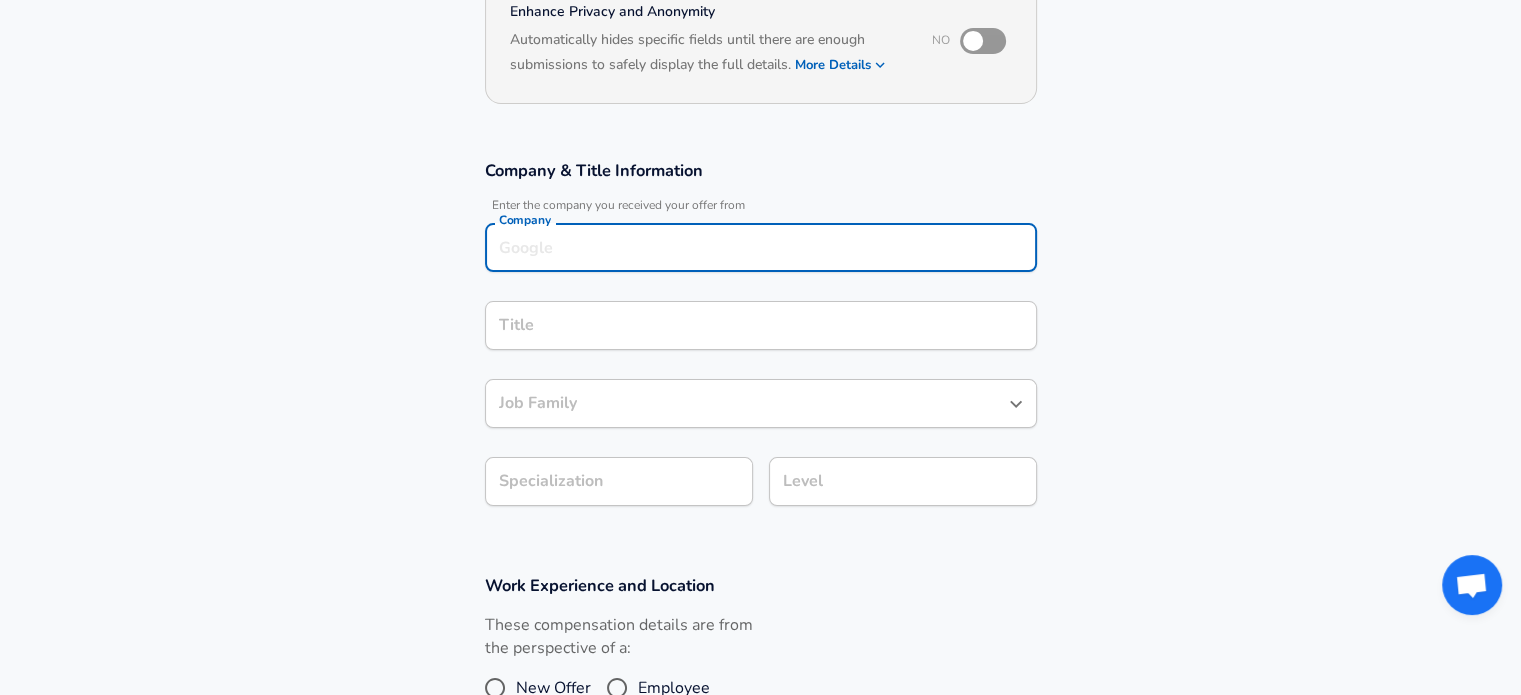 type on "n" 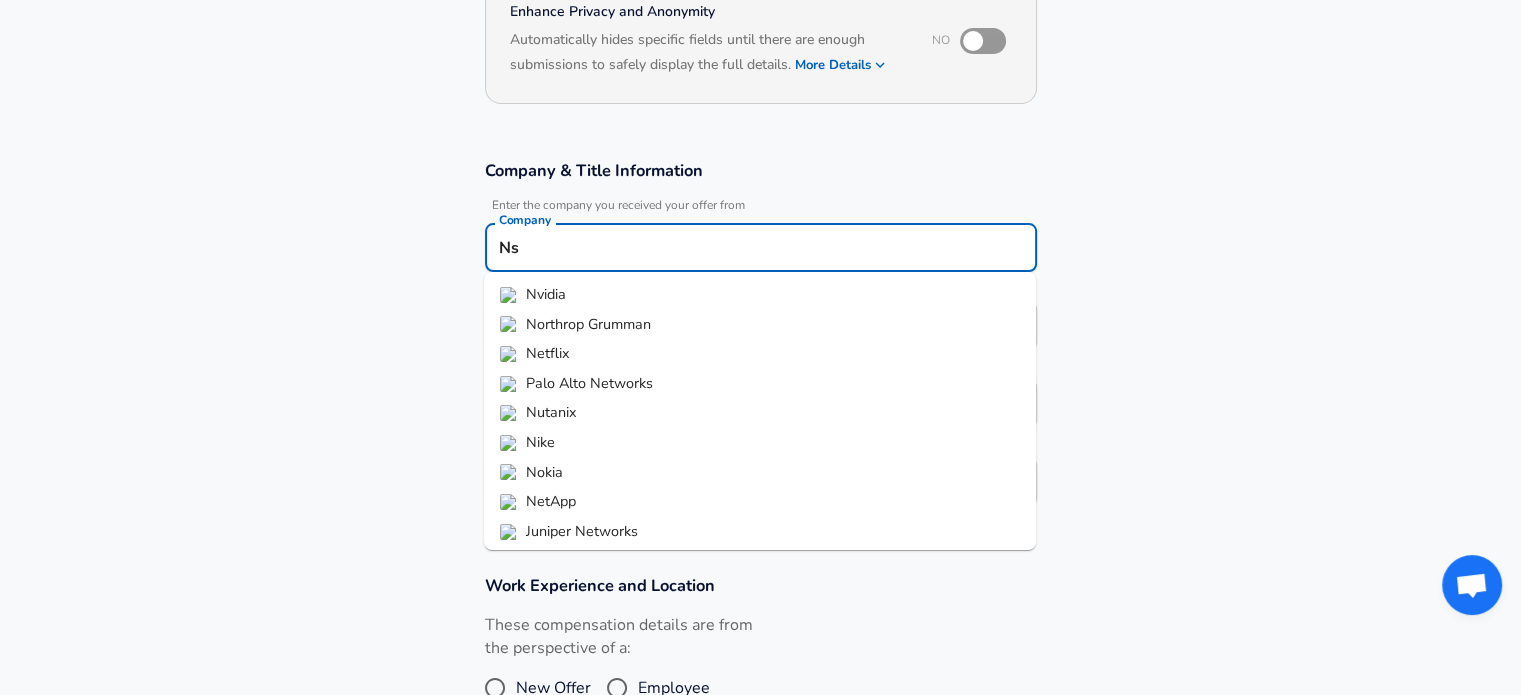 type on "N" 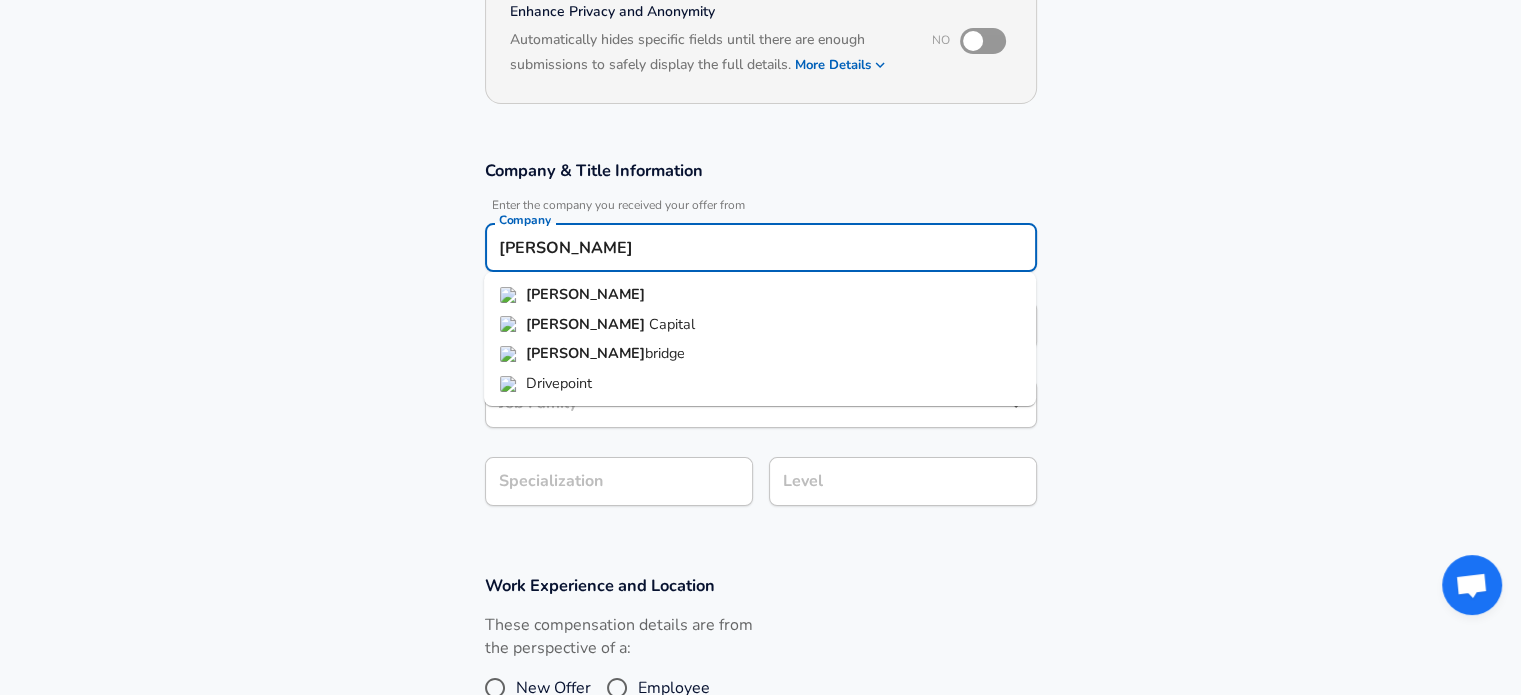 click on "[PERSON_NAME]" at bounding box center [760, 295] 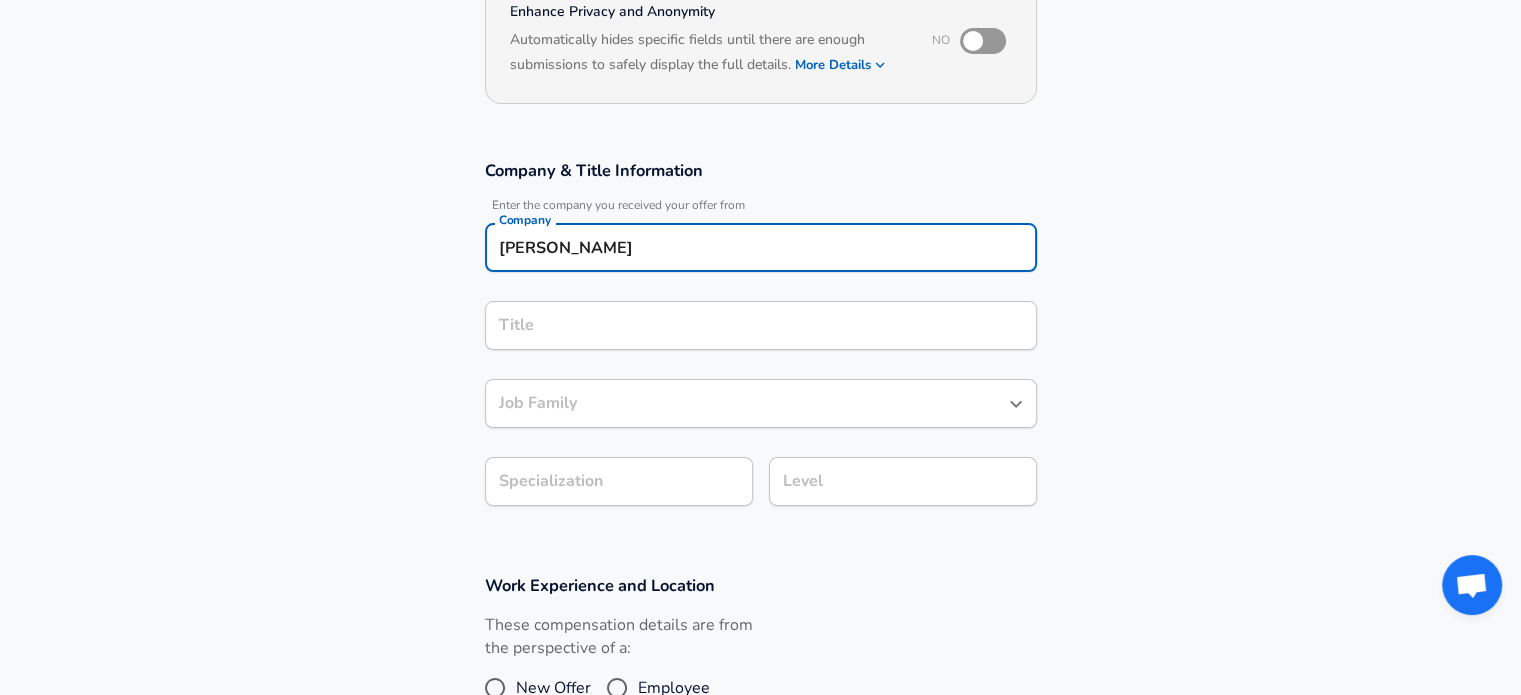 click on "Title" at bounding box center [761, 325] 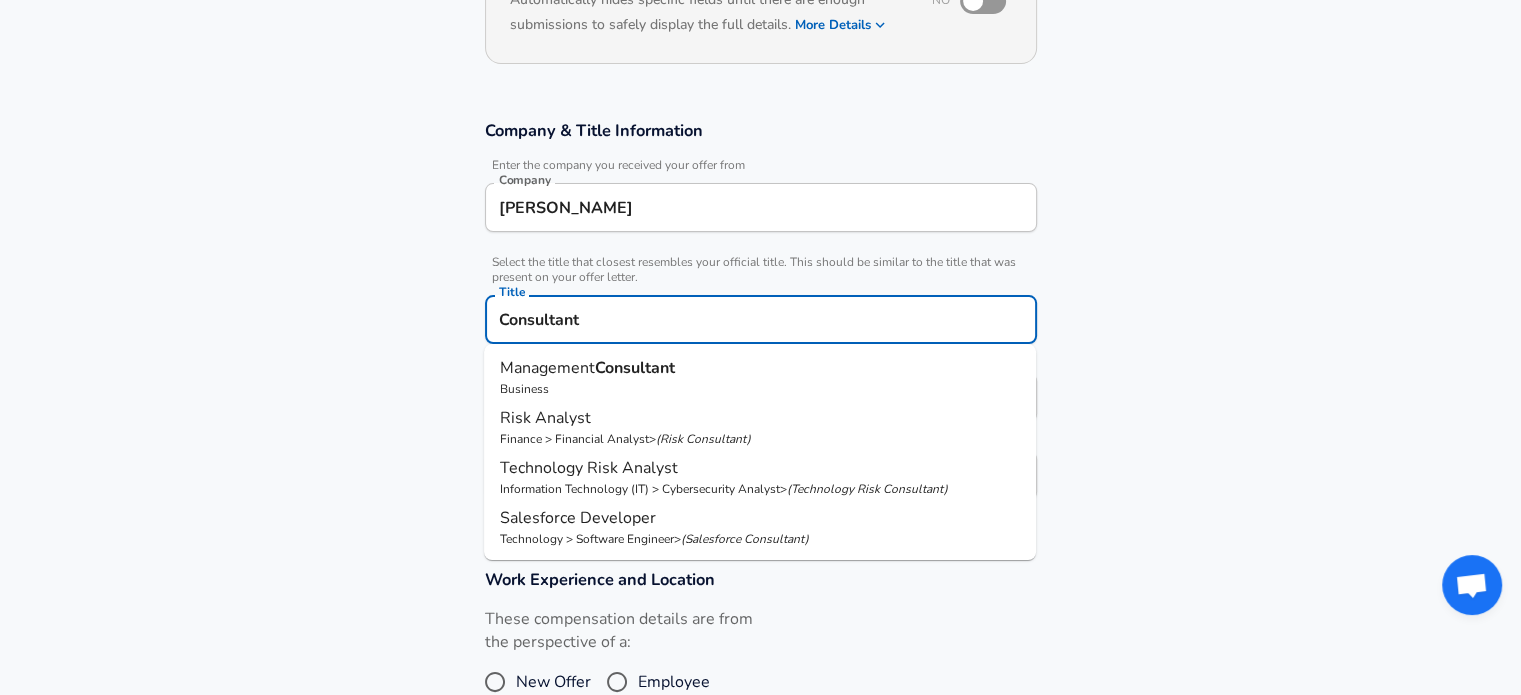 click on "Management  Consultant" at bounding box center (760, 368) 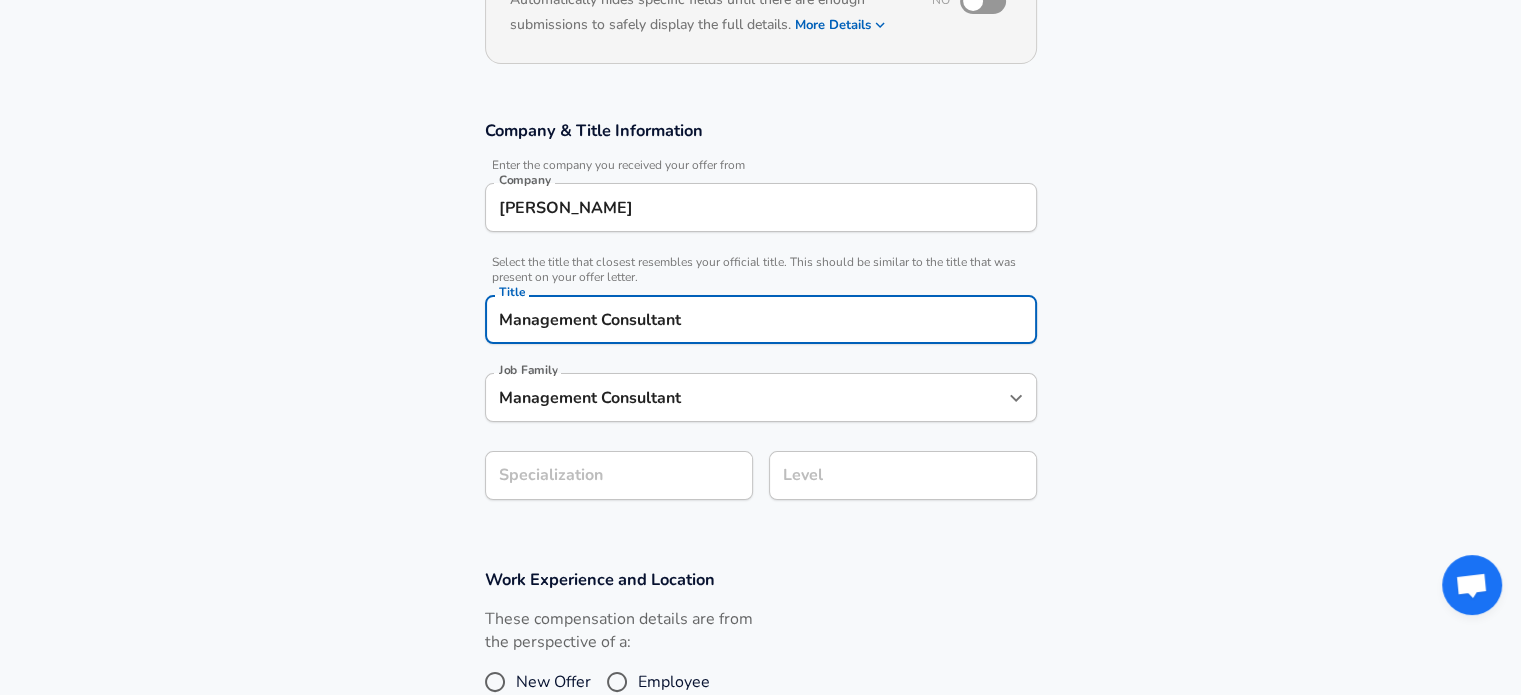 type on "Management Consultant" 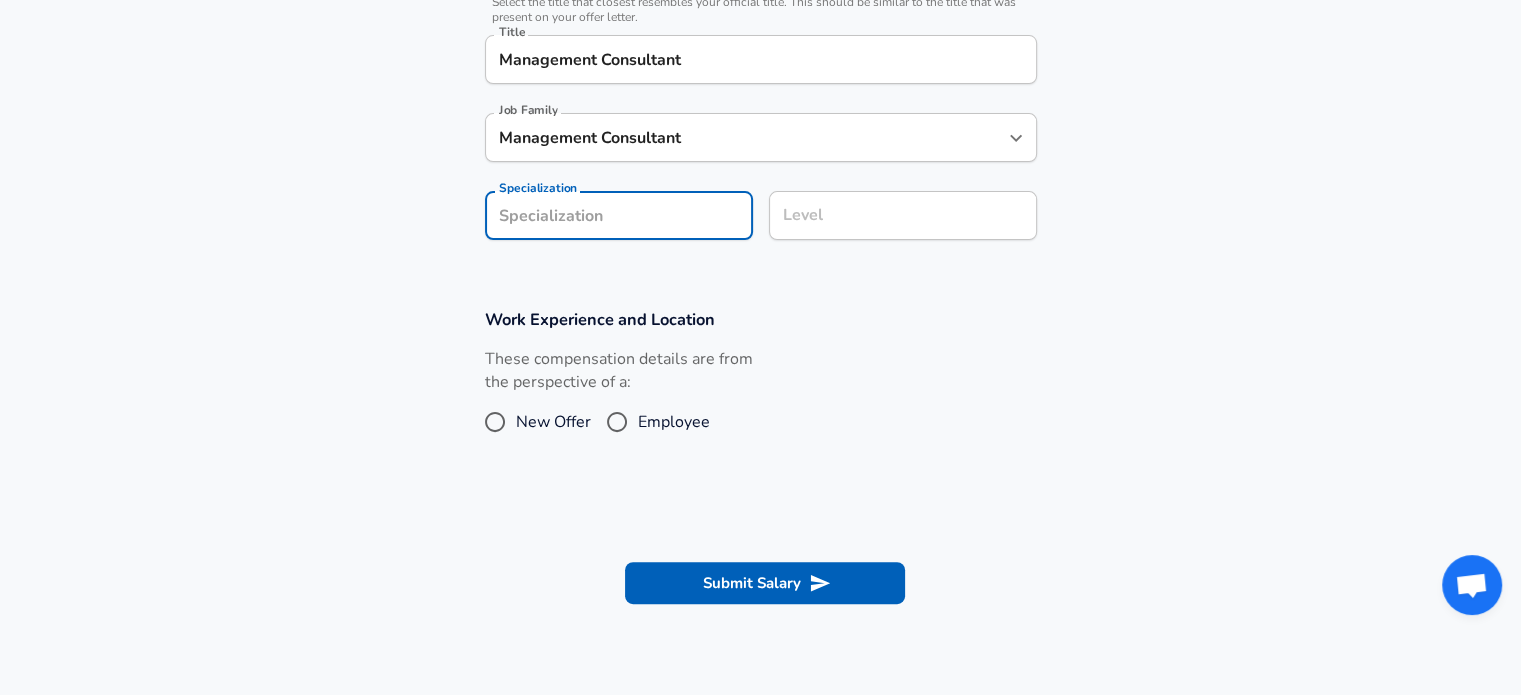 click on "Level Level" at bounding box center [903, 214] 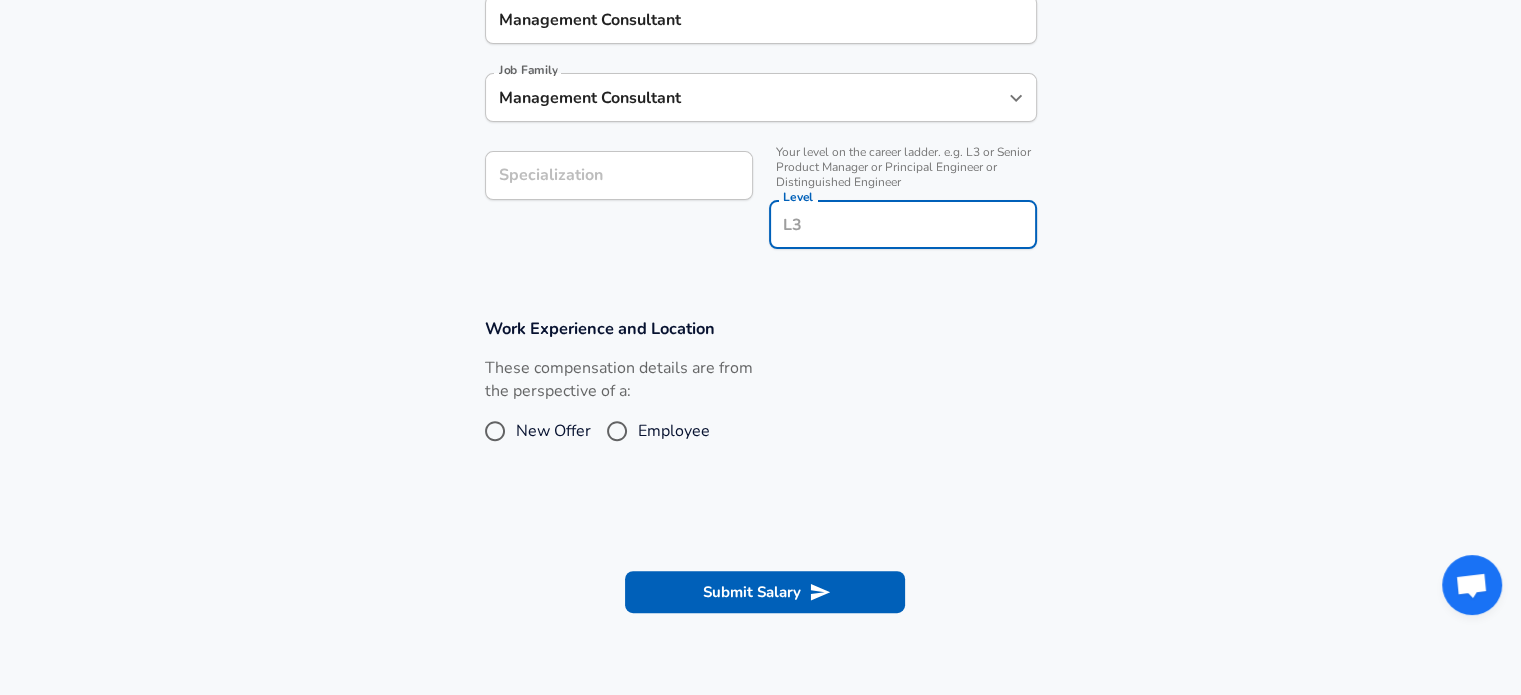 click on "Level" at bounding box center (903, 224) 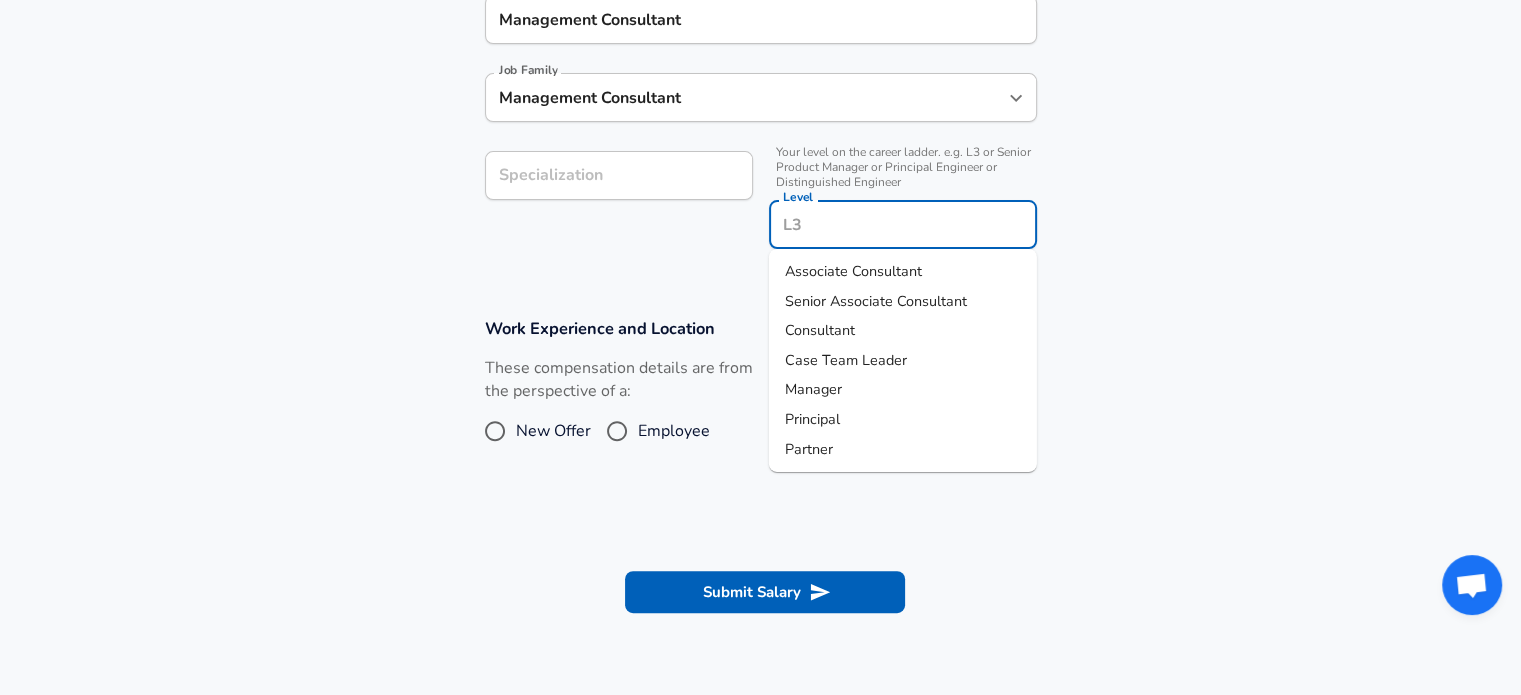 click on "Level" at bounding box center (903, 224) 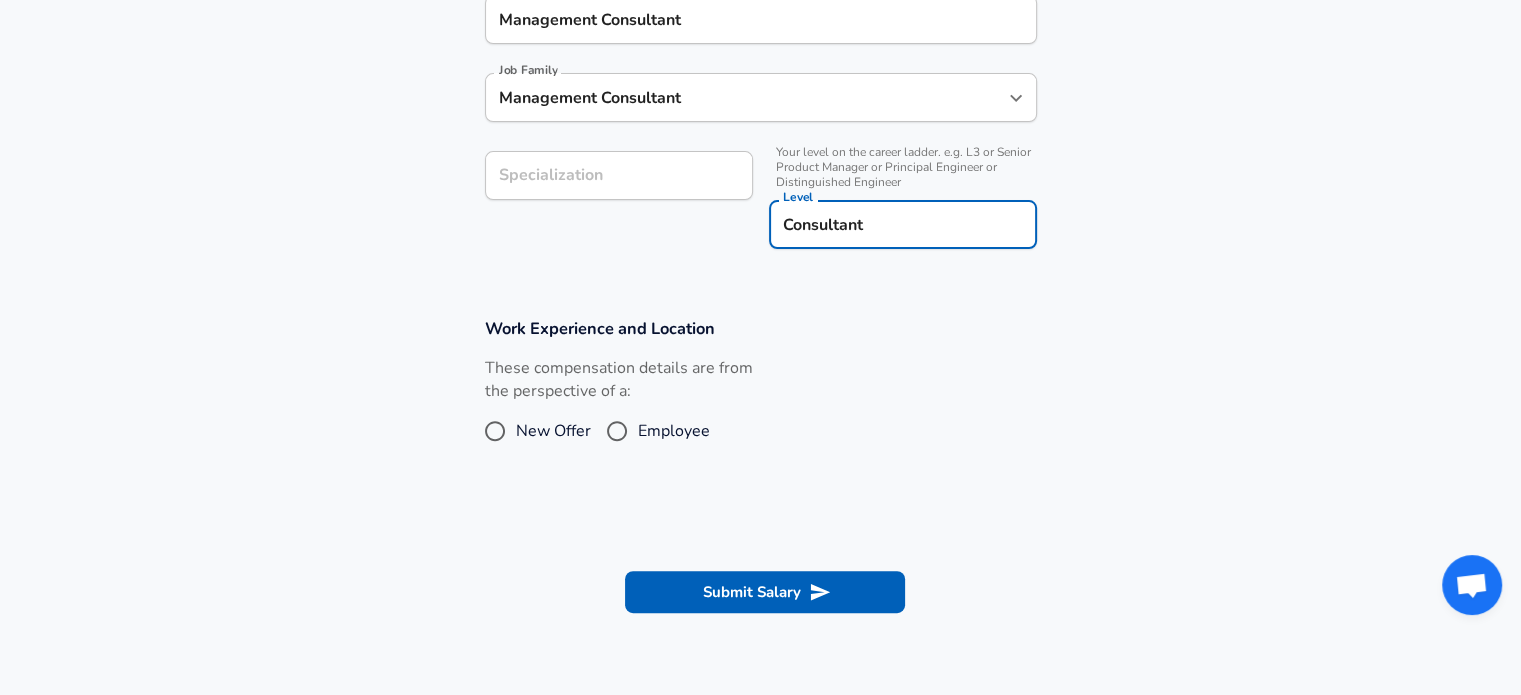 click on "Employee" at bounding box center (674, 431) 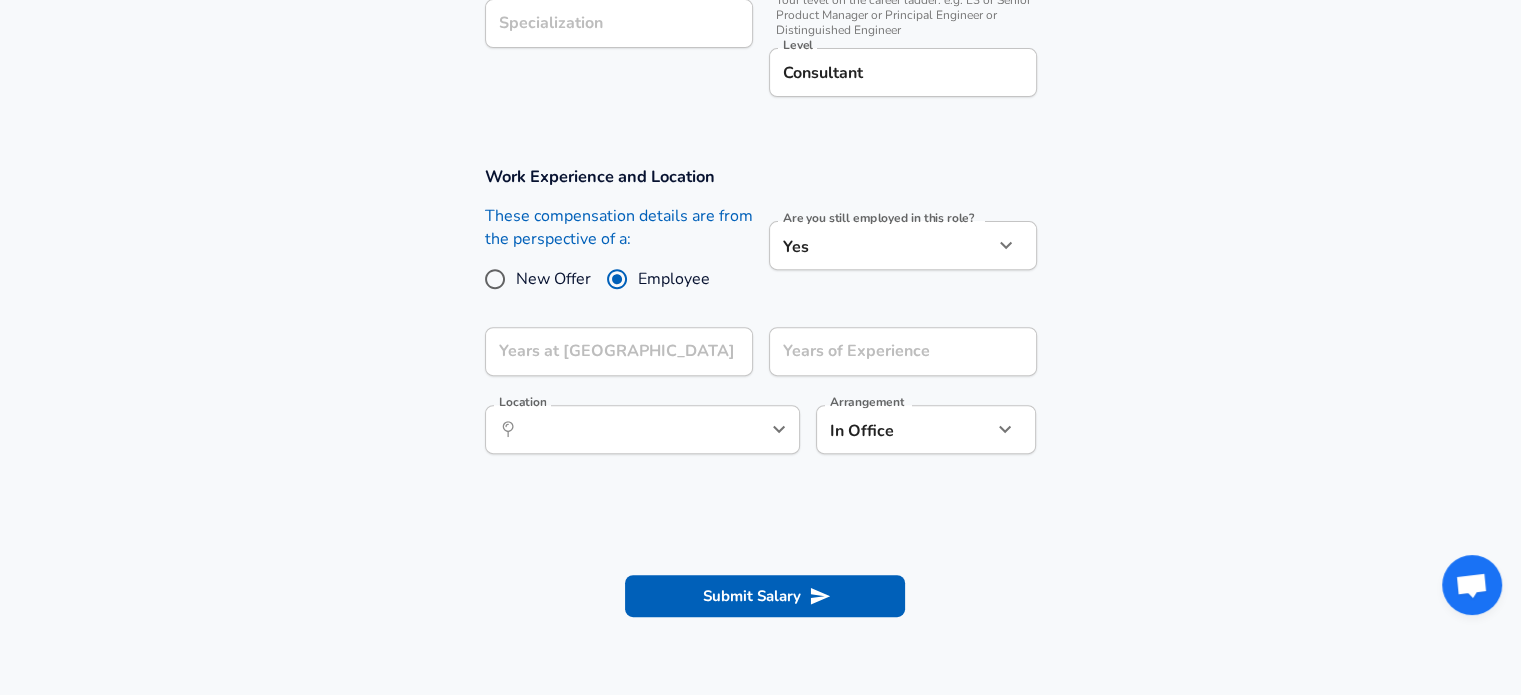 scroll, scrollTop: 860, scrollLeft: 0, axis: vertical 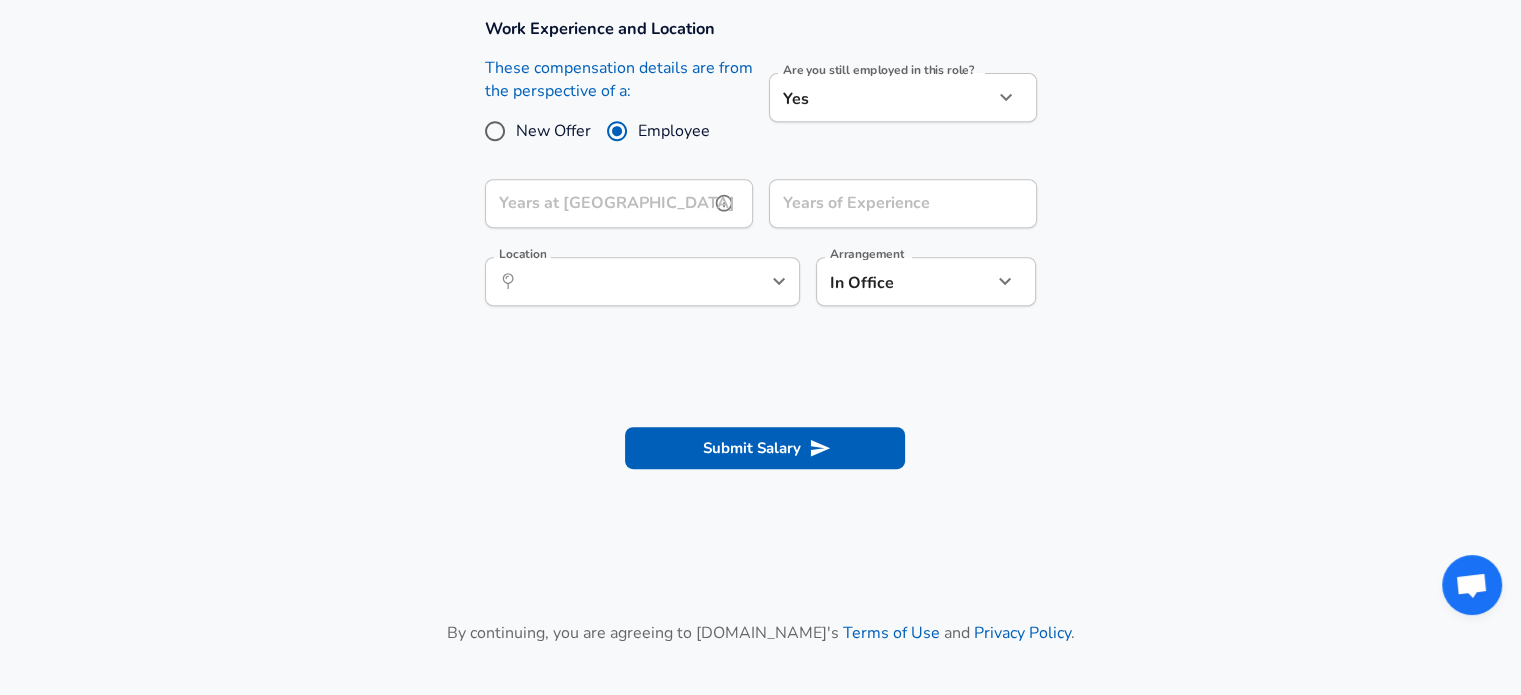 click on "Years at [GEOGRAPHIC_DATA]" at bounding box center [597, 203] 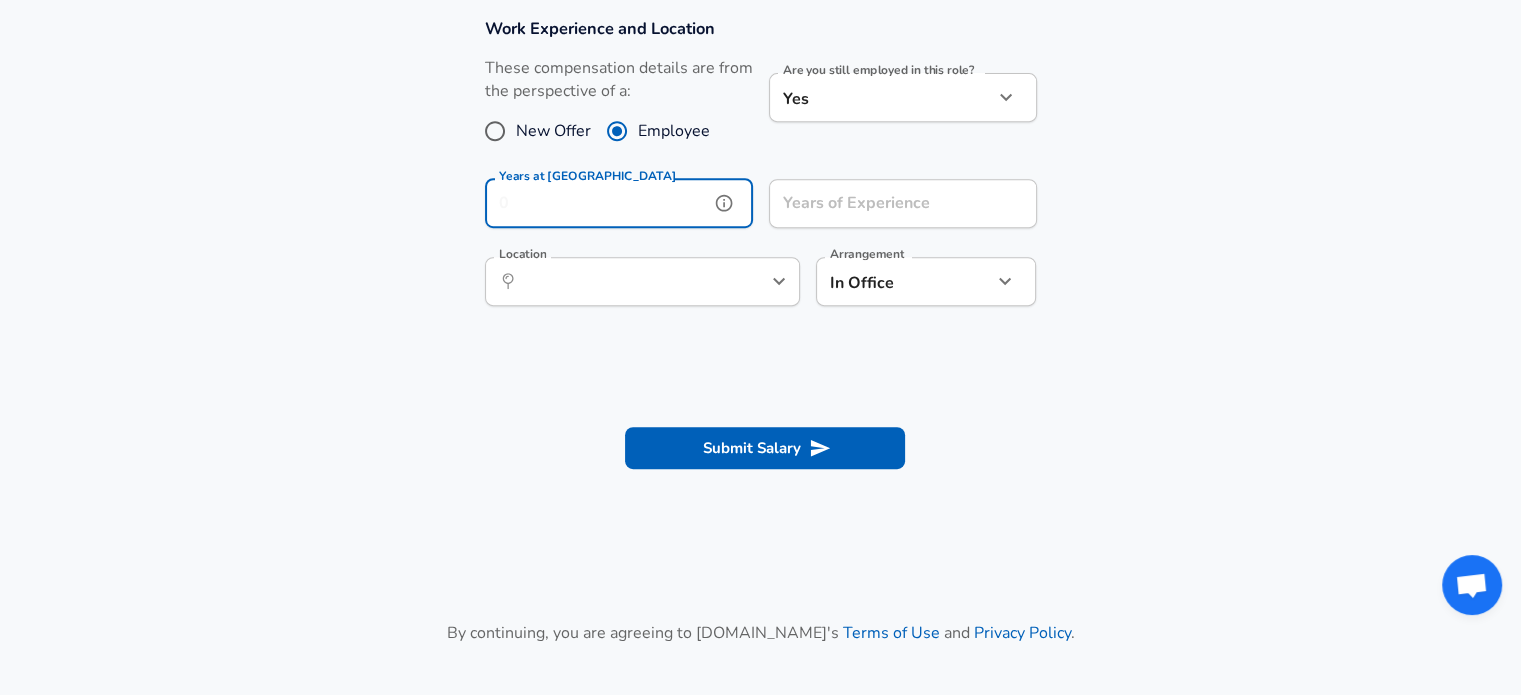 type on "3" 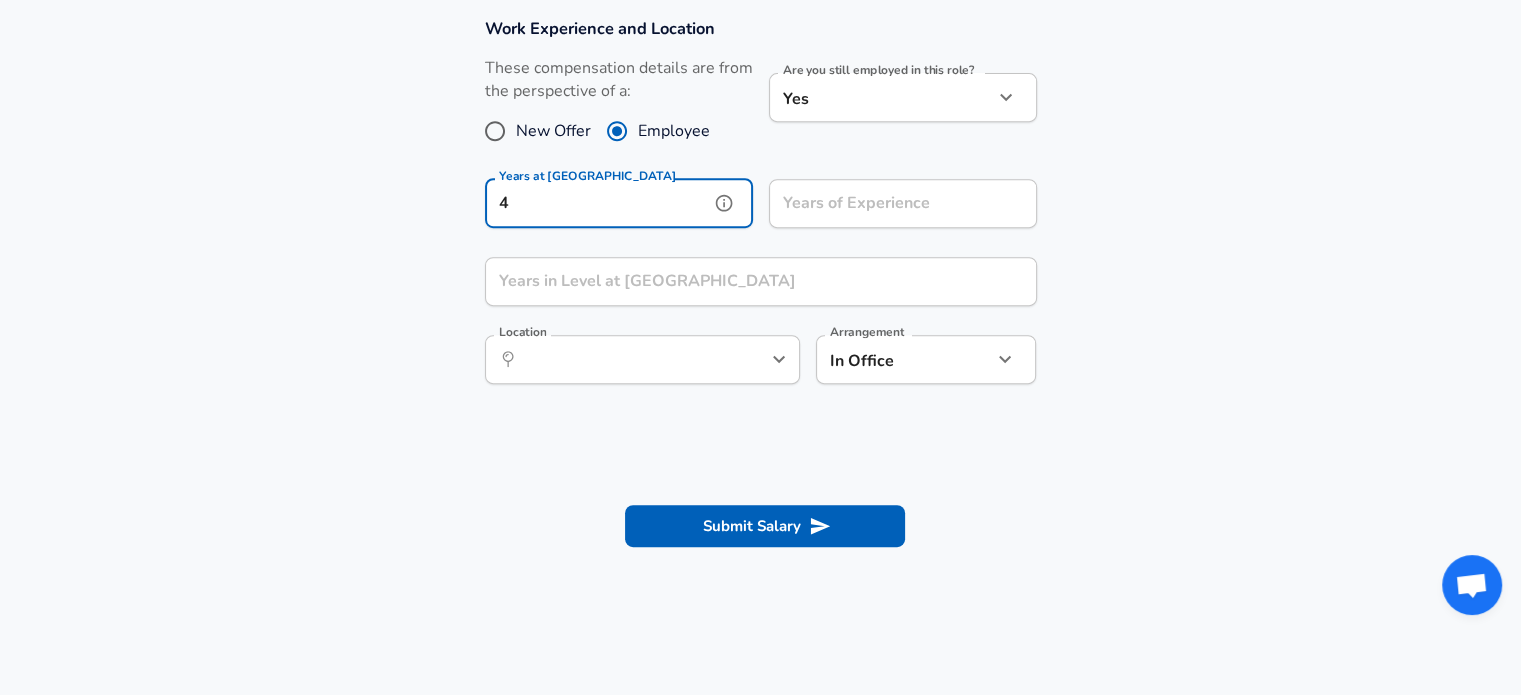 type on "4" 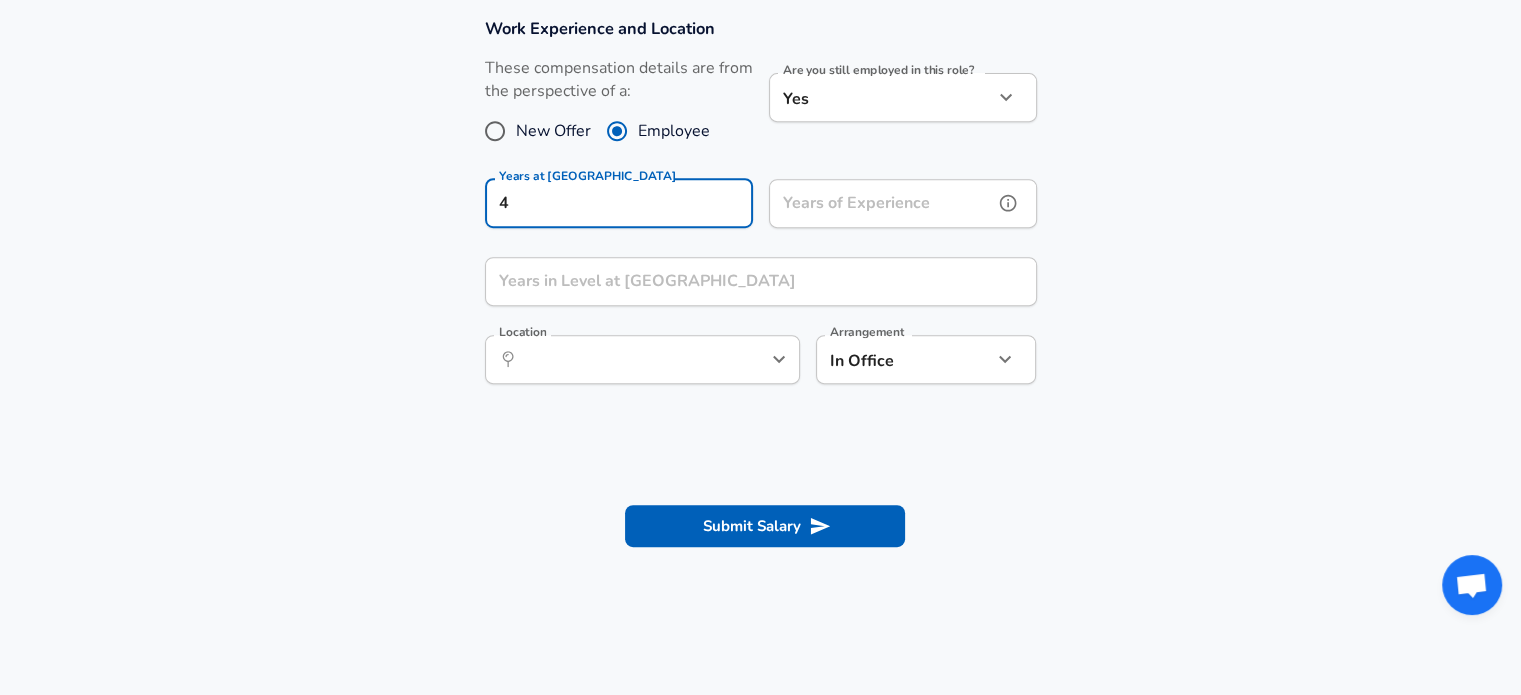 click on "Years of Experience Years of Experience" at bounding box center (903, 206) 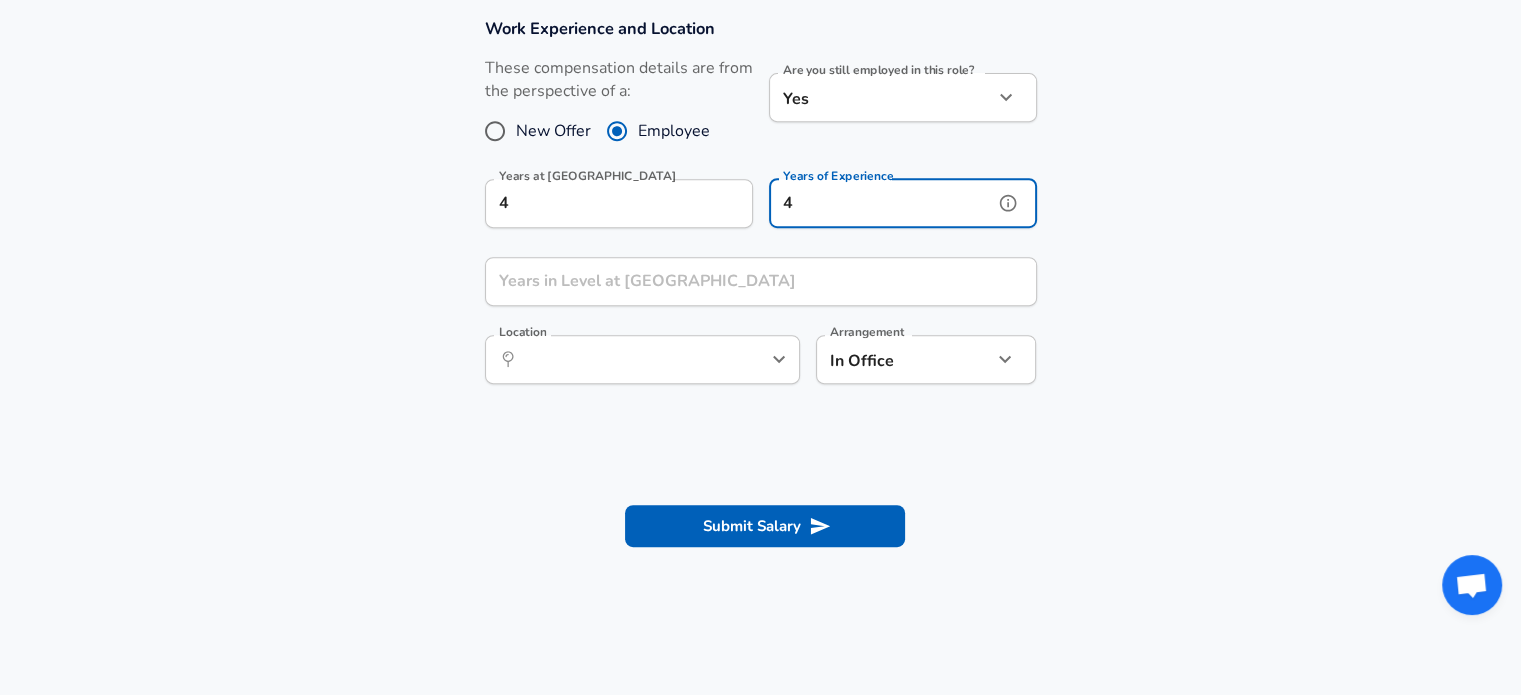type on "4" 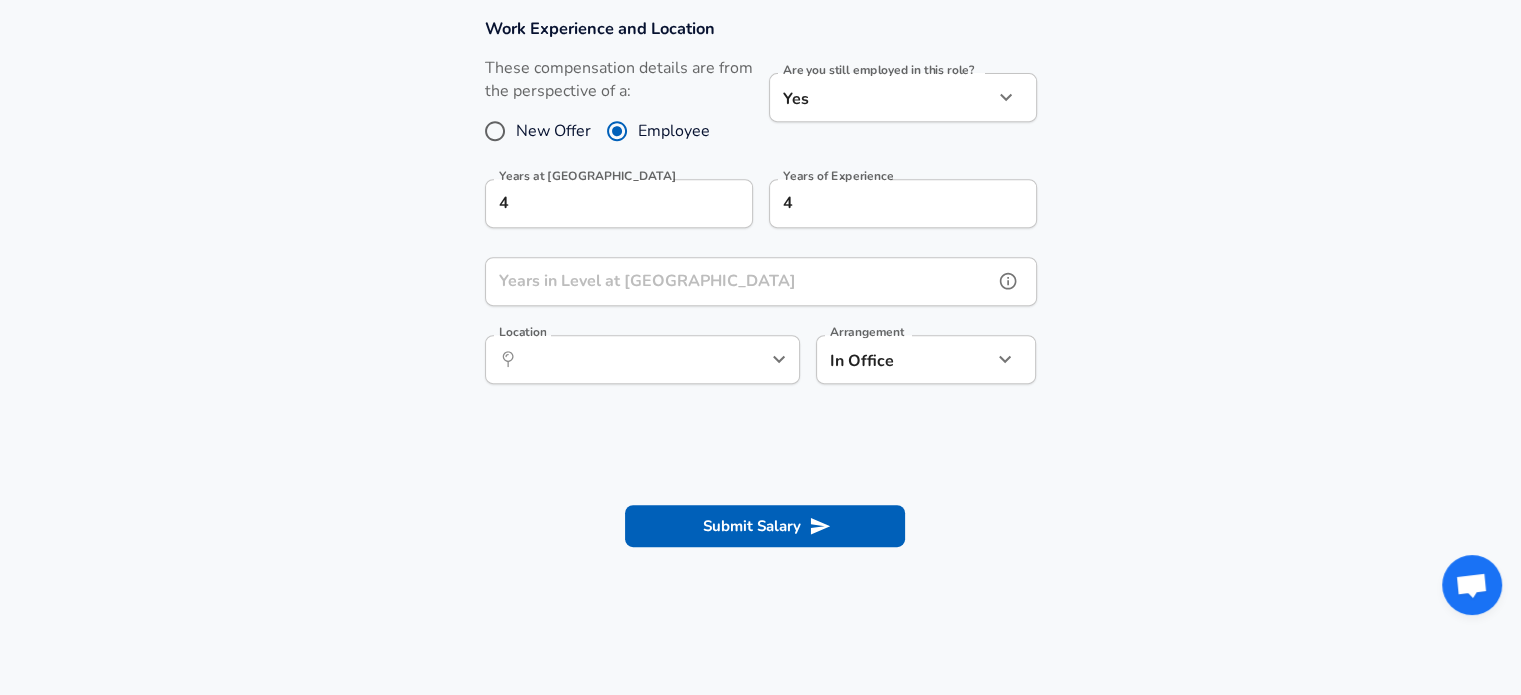 click on "Years in Level at [GEOGRAPHIC_DATA]" at bounding box center [739, 281] 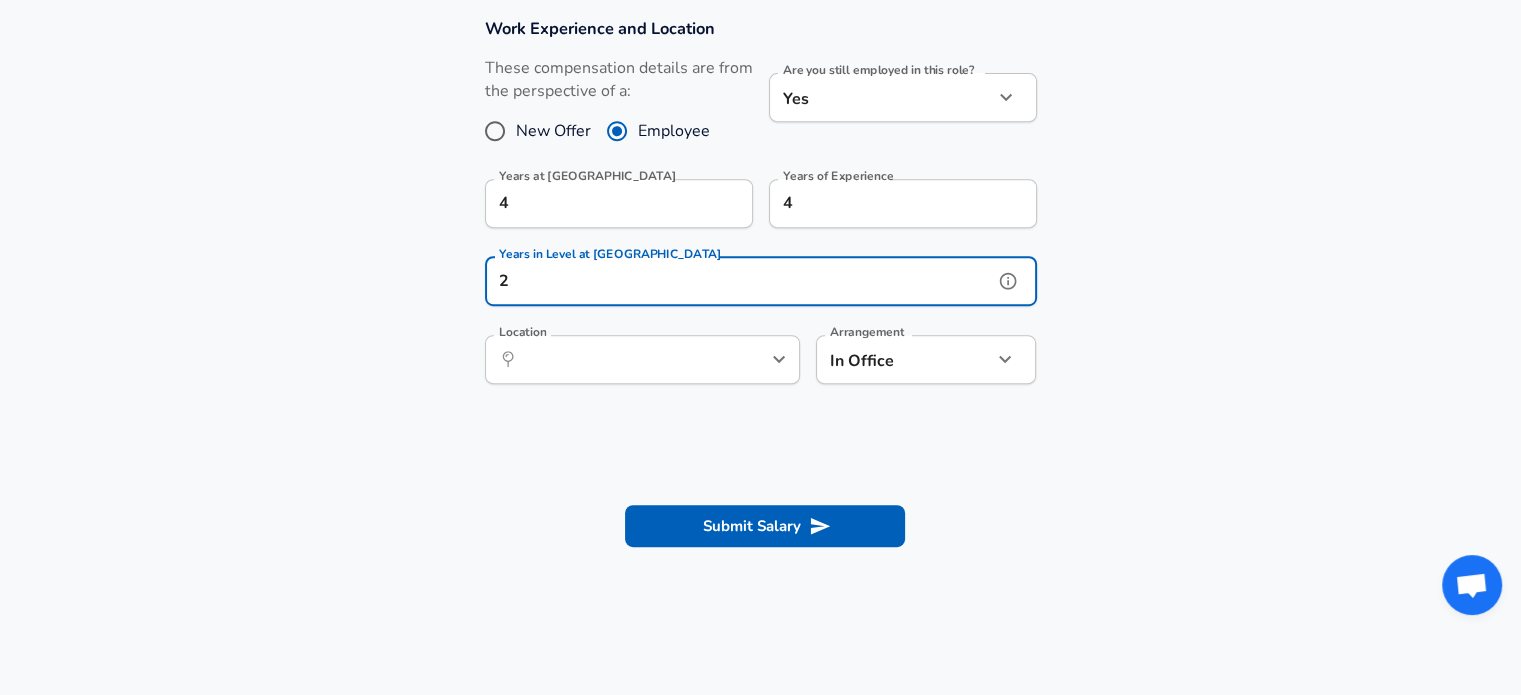 type on "2" 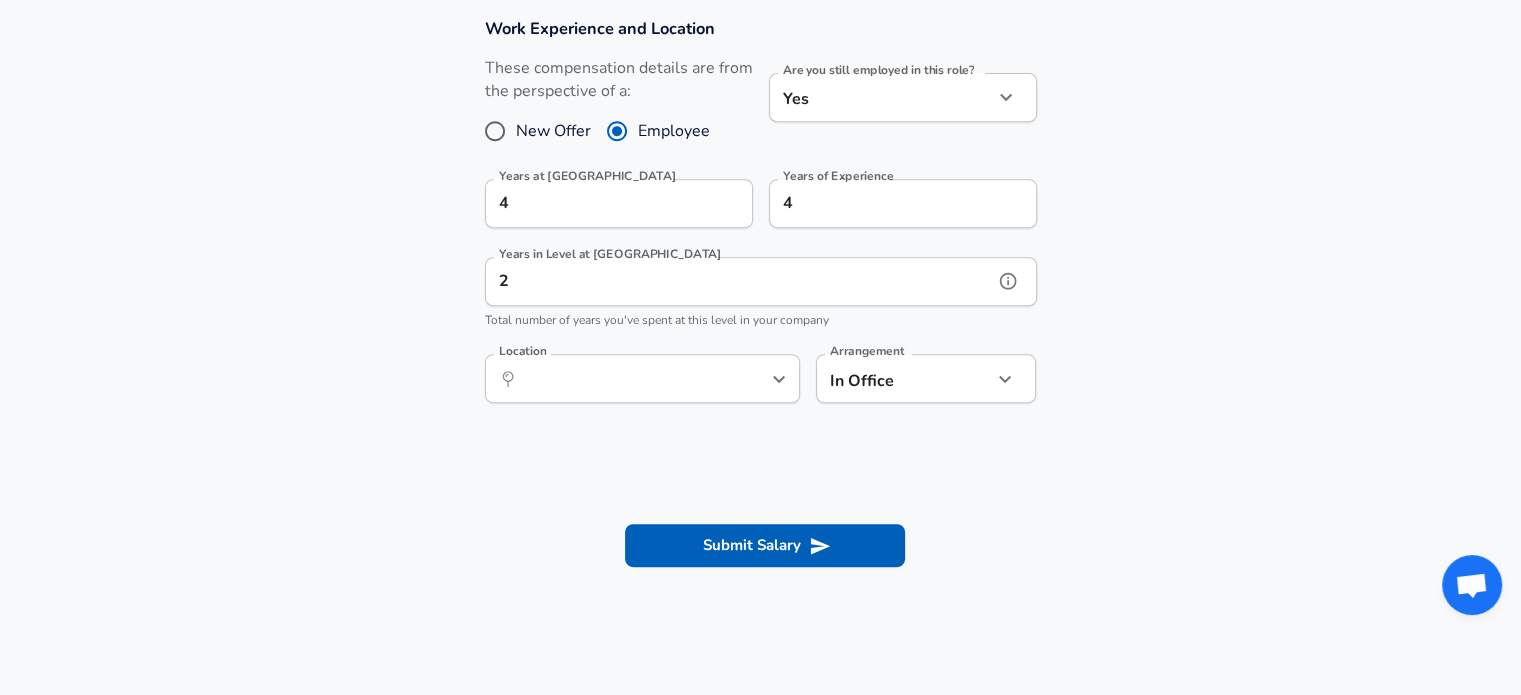 click on "​ Location" at bounding box center [642, 378] 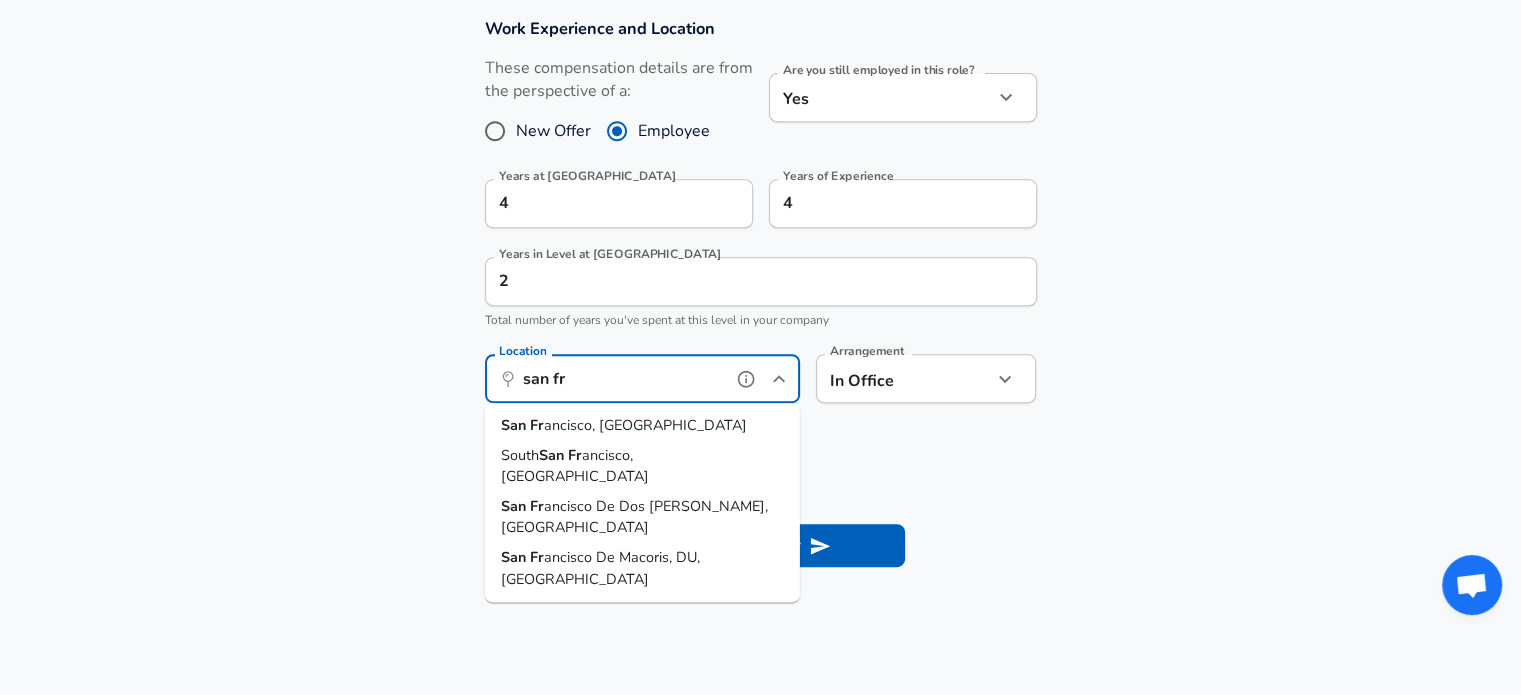 click on "ancisco, [GEOGRAPHIC_DATA]" at bounding box center (645, 425) 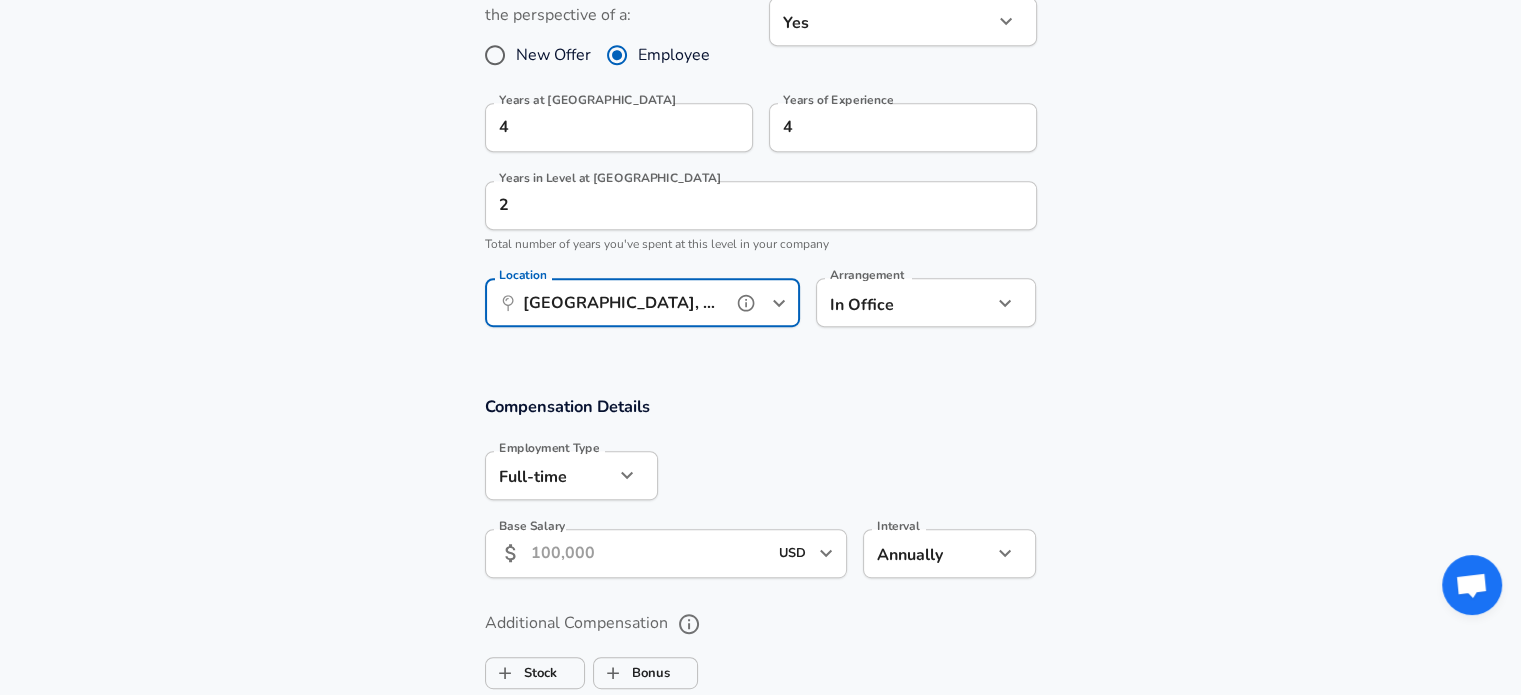 scroll, scrollTop: 1060, scrollLeft: 0, axis: vertical 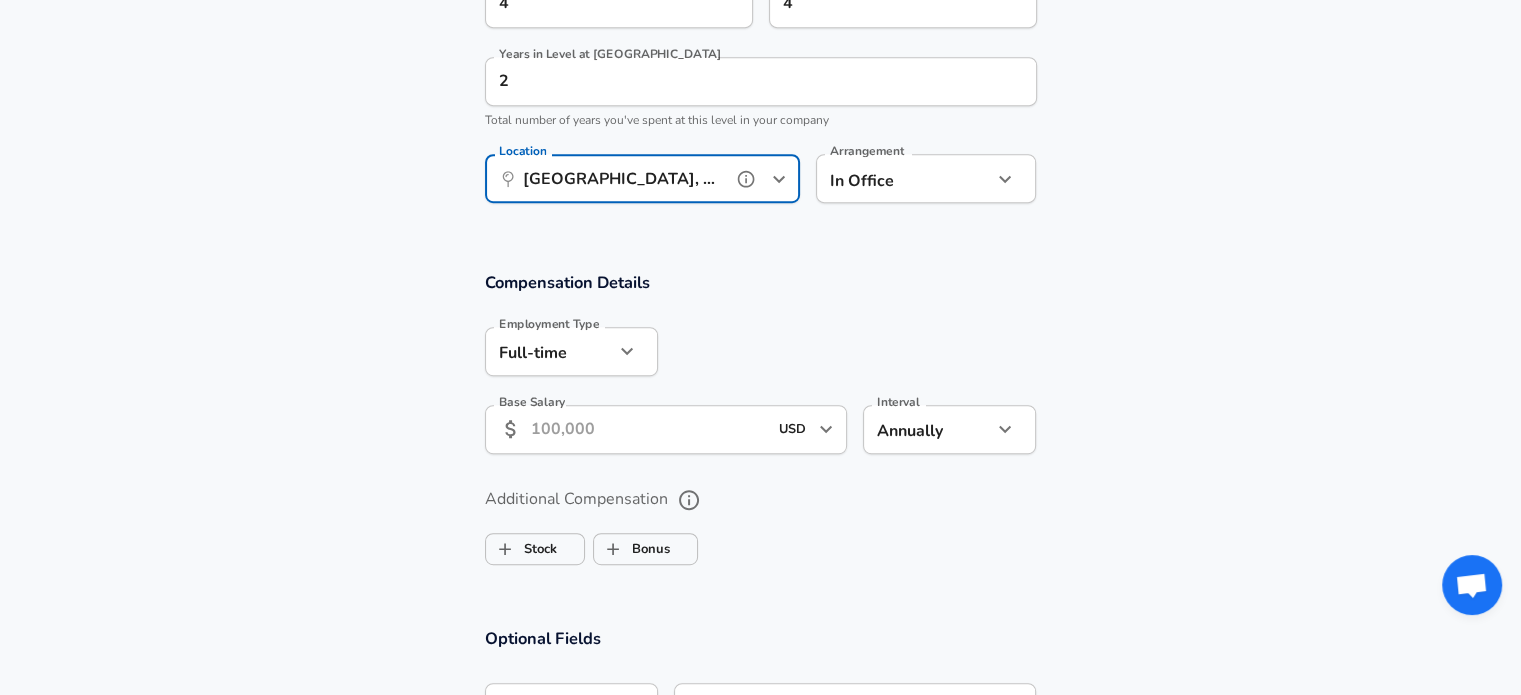type on "[GEOGRAPHIC_DATA], [GEOGRAPHIC_DATA]" 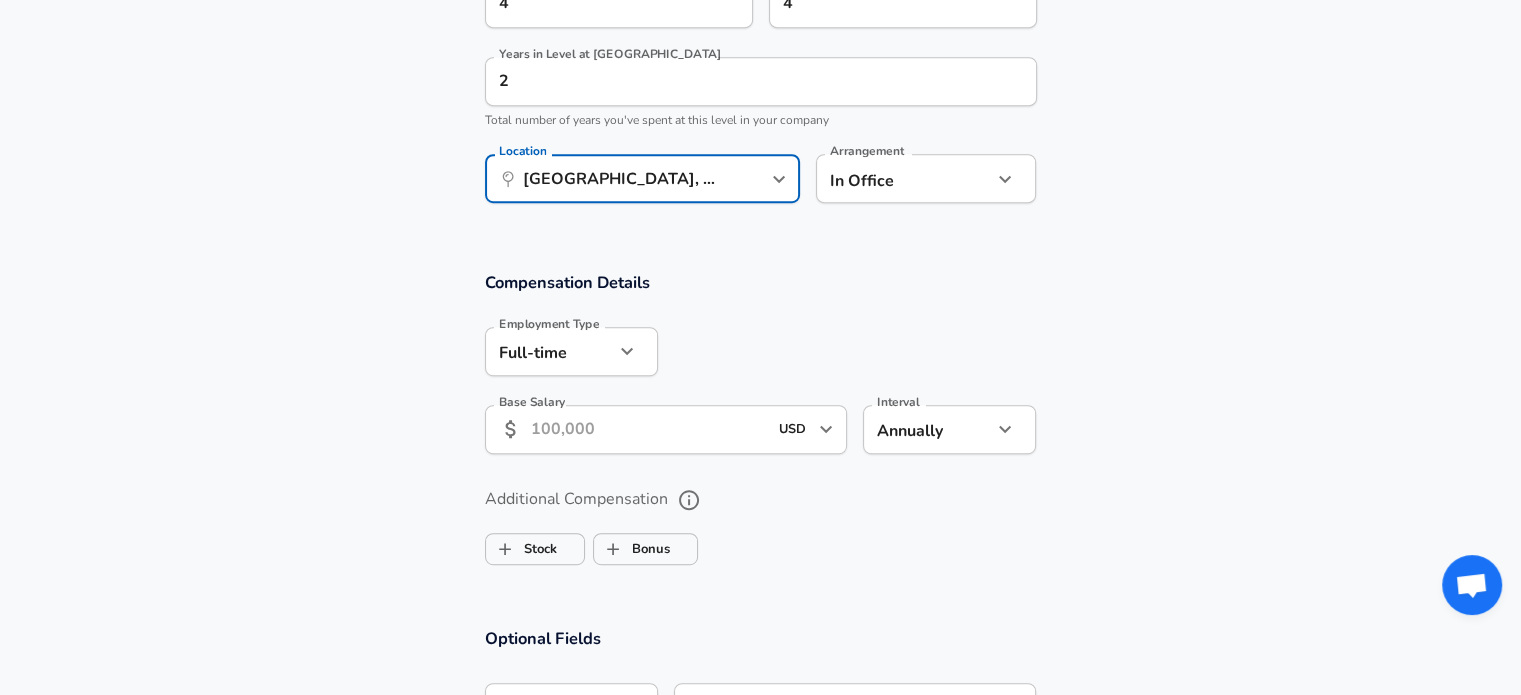 click on "Base Salary" at bounding box center (649, 429) 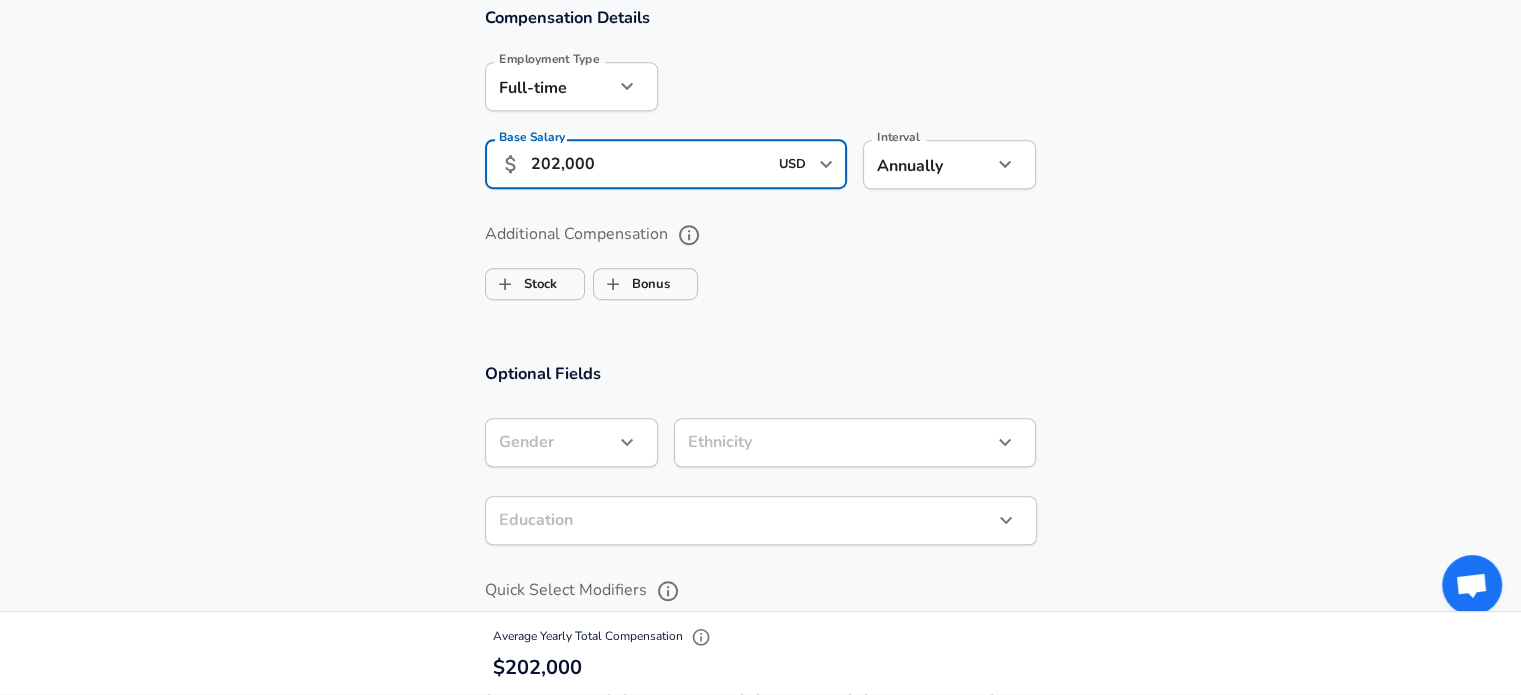 scroll, scrollTop: 1360, scrollLeft: 0, axis: vertical 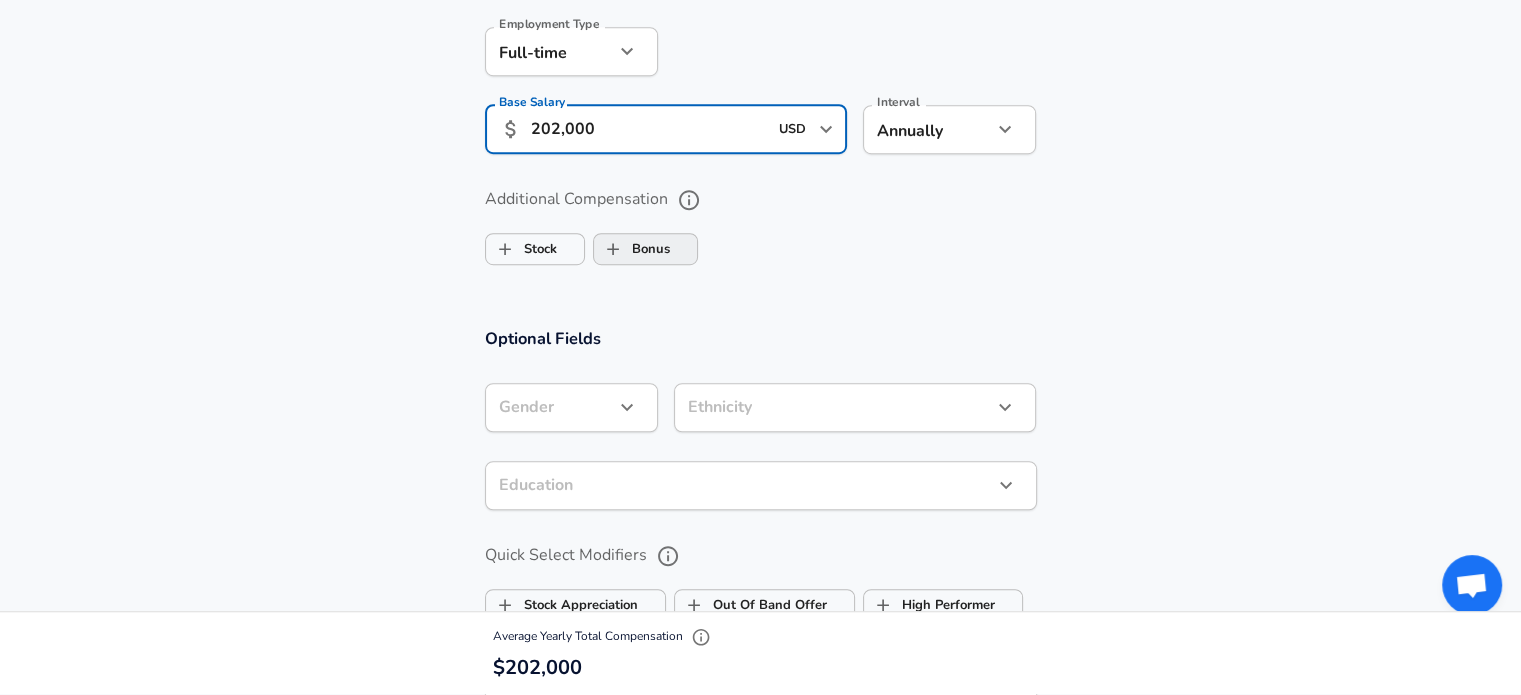 type on "202,000" 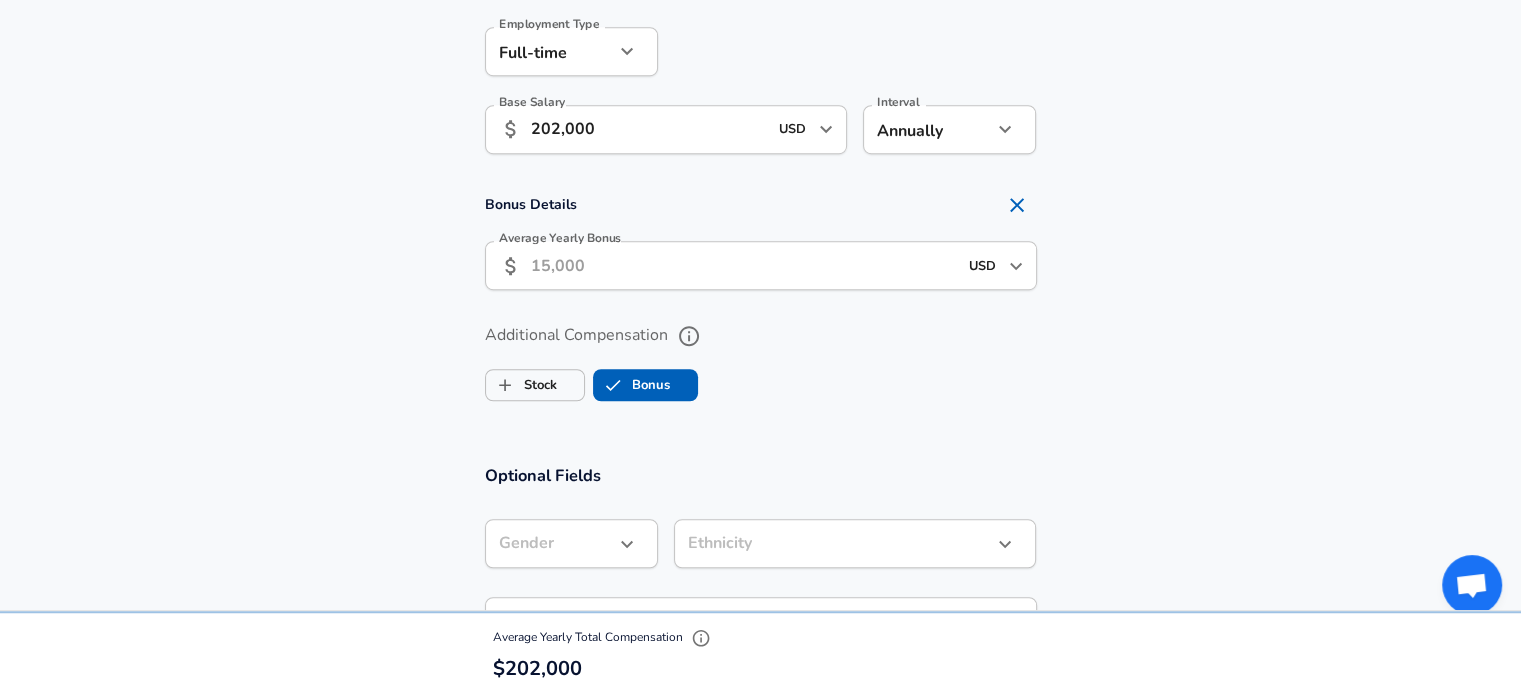 click on "Average Yearly Bonus" at bounding box center (744, 265) 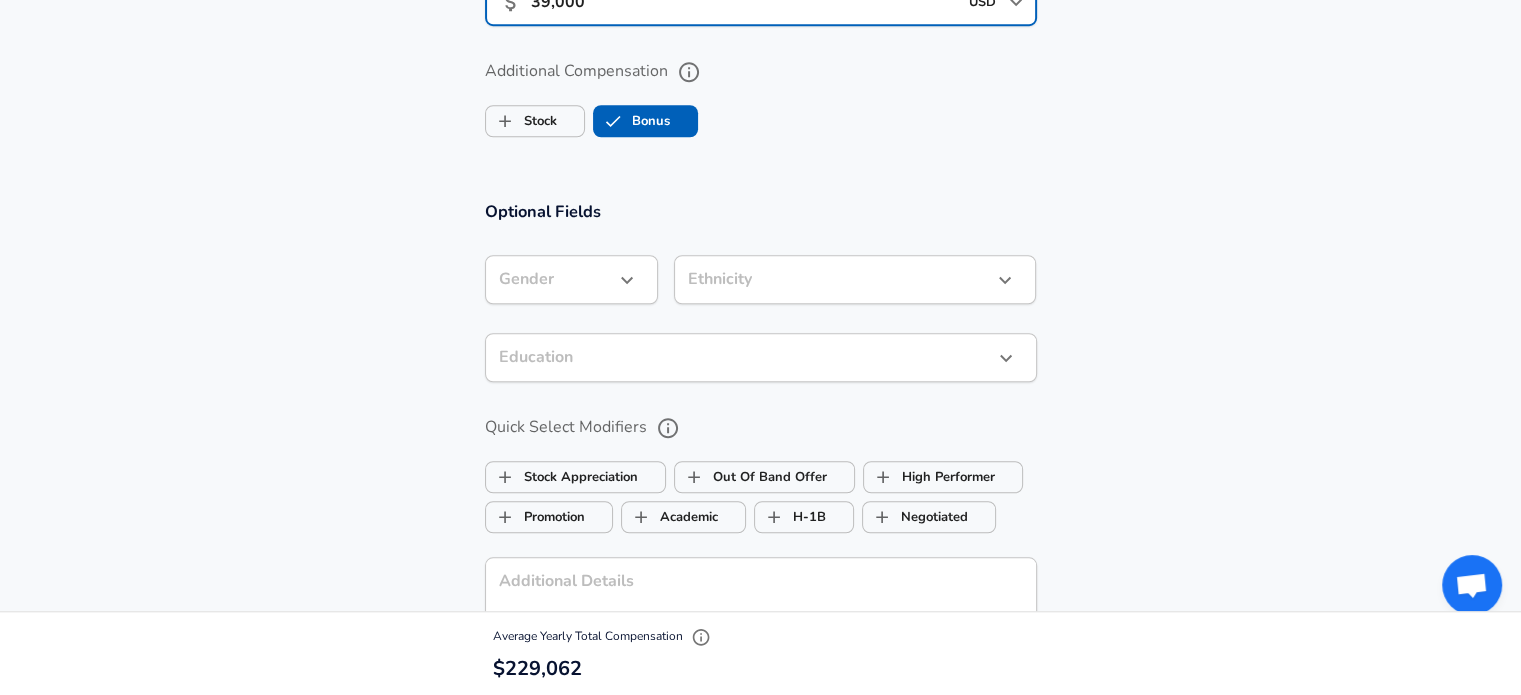 scroll, scrollTop: 1660, scrollLeft: 0, axis: vertical 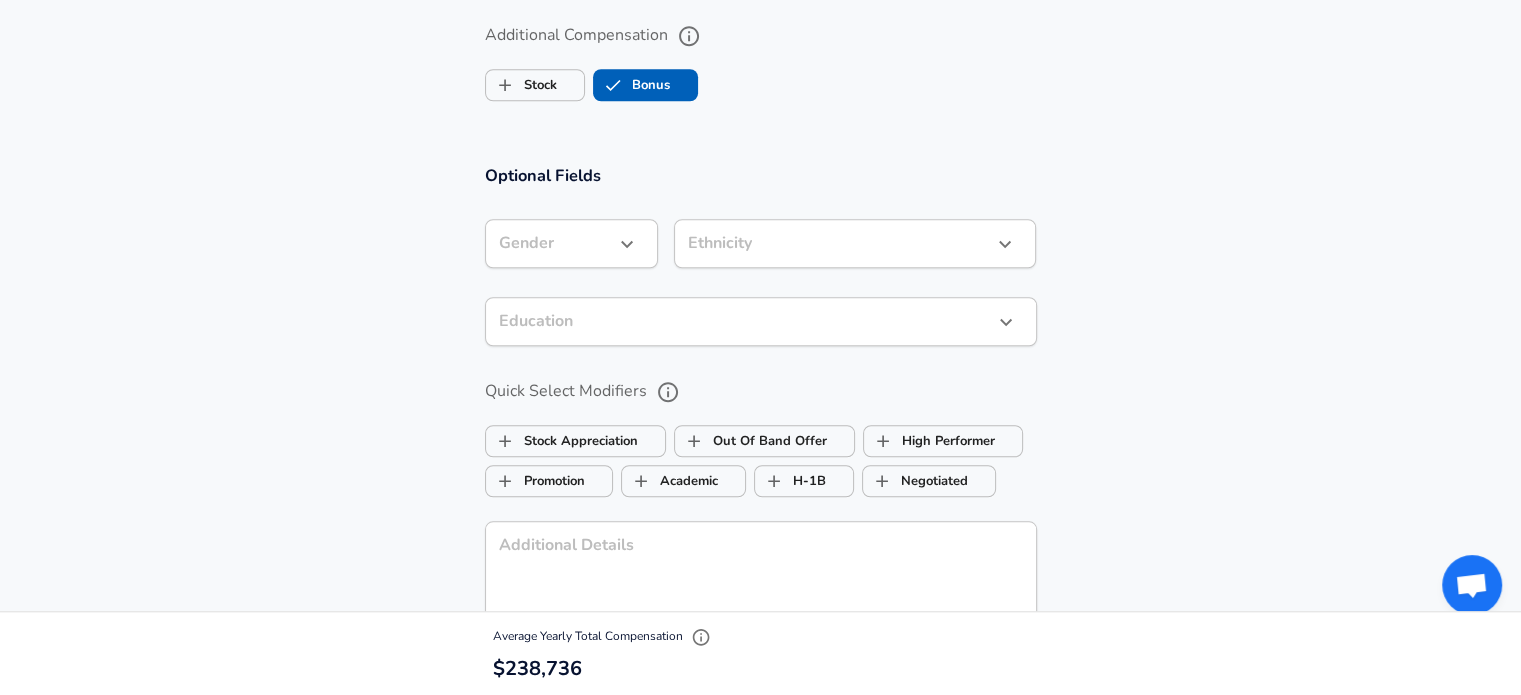 type on "39,000" 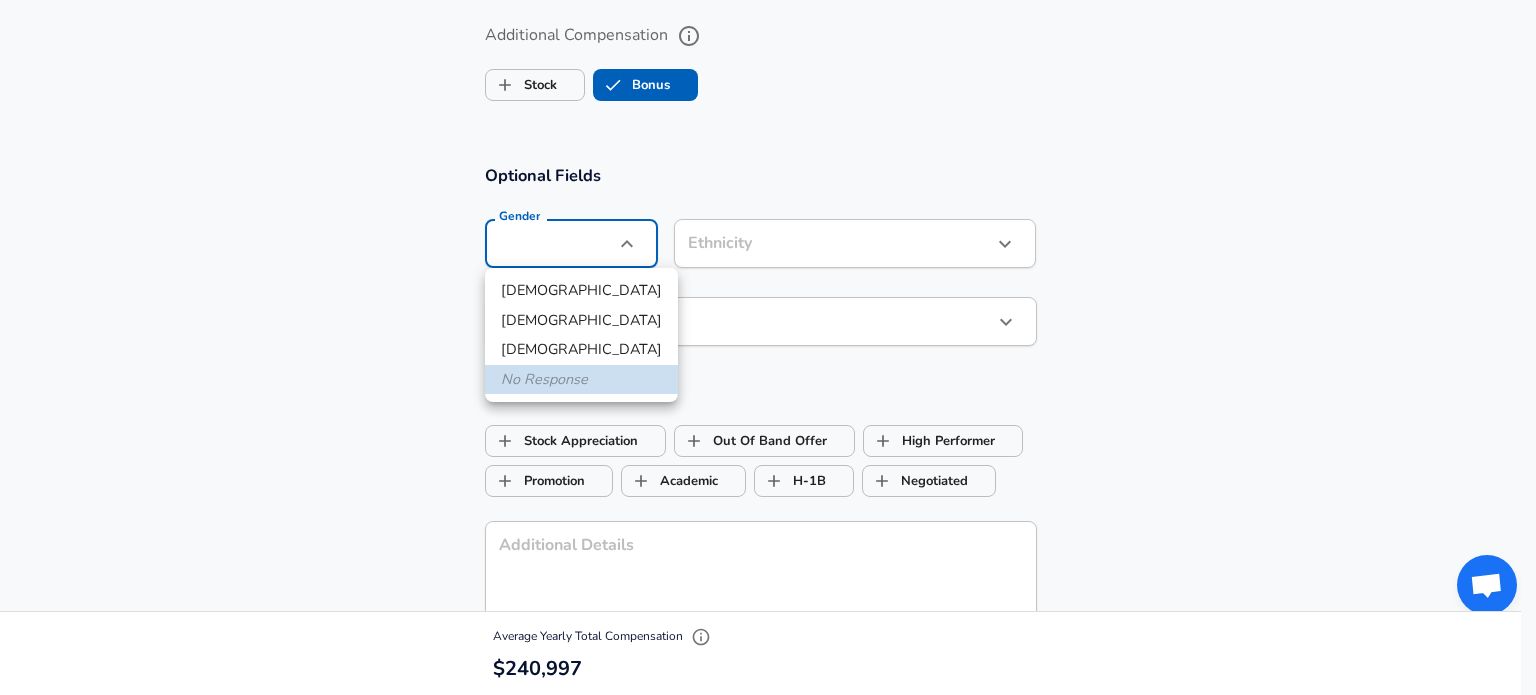click on "[DEMOGRAPHIC_DATA]" at bounding box center [581, 321] 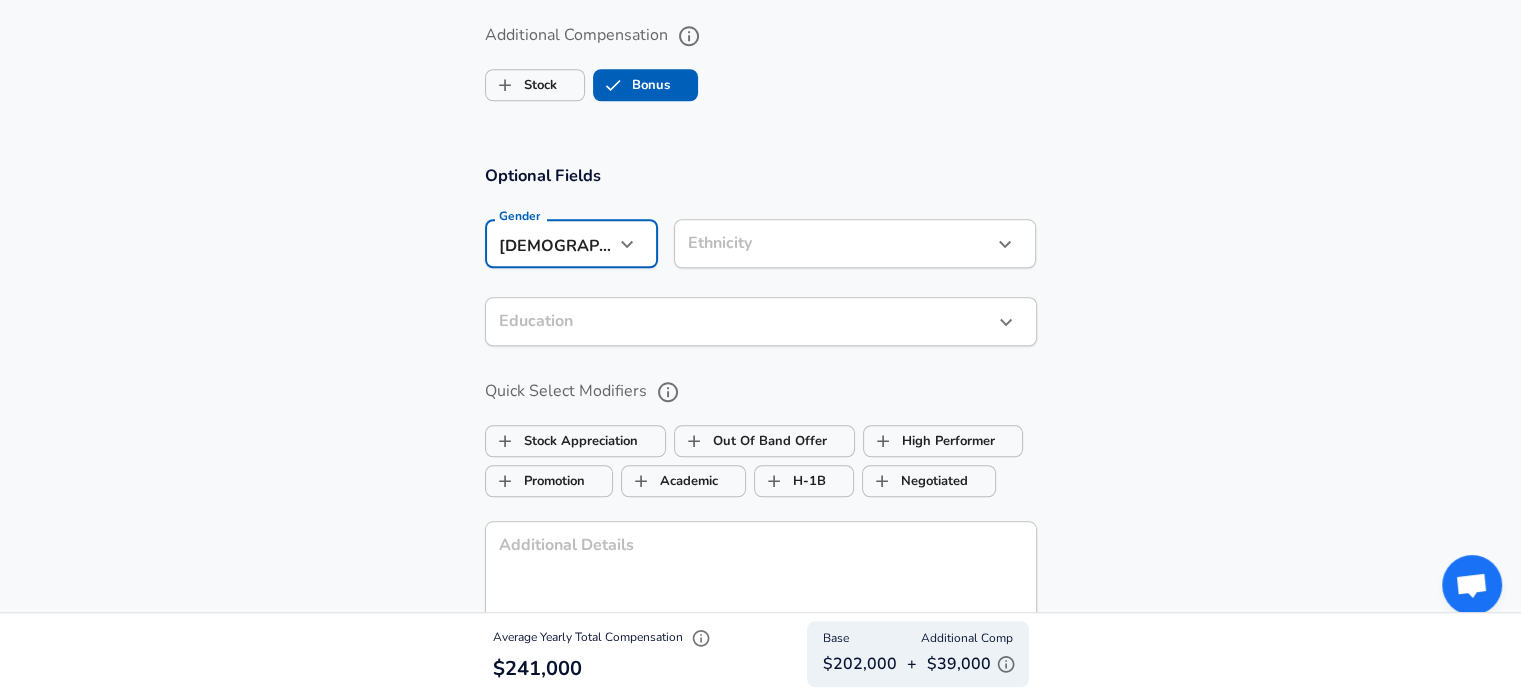 click on "Restart Add Your Salary Upload your offer letter   to verify your submission Enhance Privacy and Anonymity No Automatically hides specific fields until there are enough submissions to safely display the full details.   More Details Based on your submission and the data points that we have already collected, we will automatically hide and anonymize specific fields if there aren't enough data points to remain sufficiently anonymous. Company & Title Information   Enter the company you received your offer from Company [PERSON_NAME] Company   Select the title that closest resembles your official title. This should be similar to the title that was present on your offer letter. Title Management Consultant Title Job Family Management Consultant Job Family Specialization Specialization   Your level on the career ladder. e.g. L3 or Senior Product Manager or Principal Engineer or Distinguished Engineer Level Consultant Level Work Experience and Location These compensation details are from the perspective of a: New Offer Employee" at bounding box center [760, -1313] 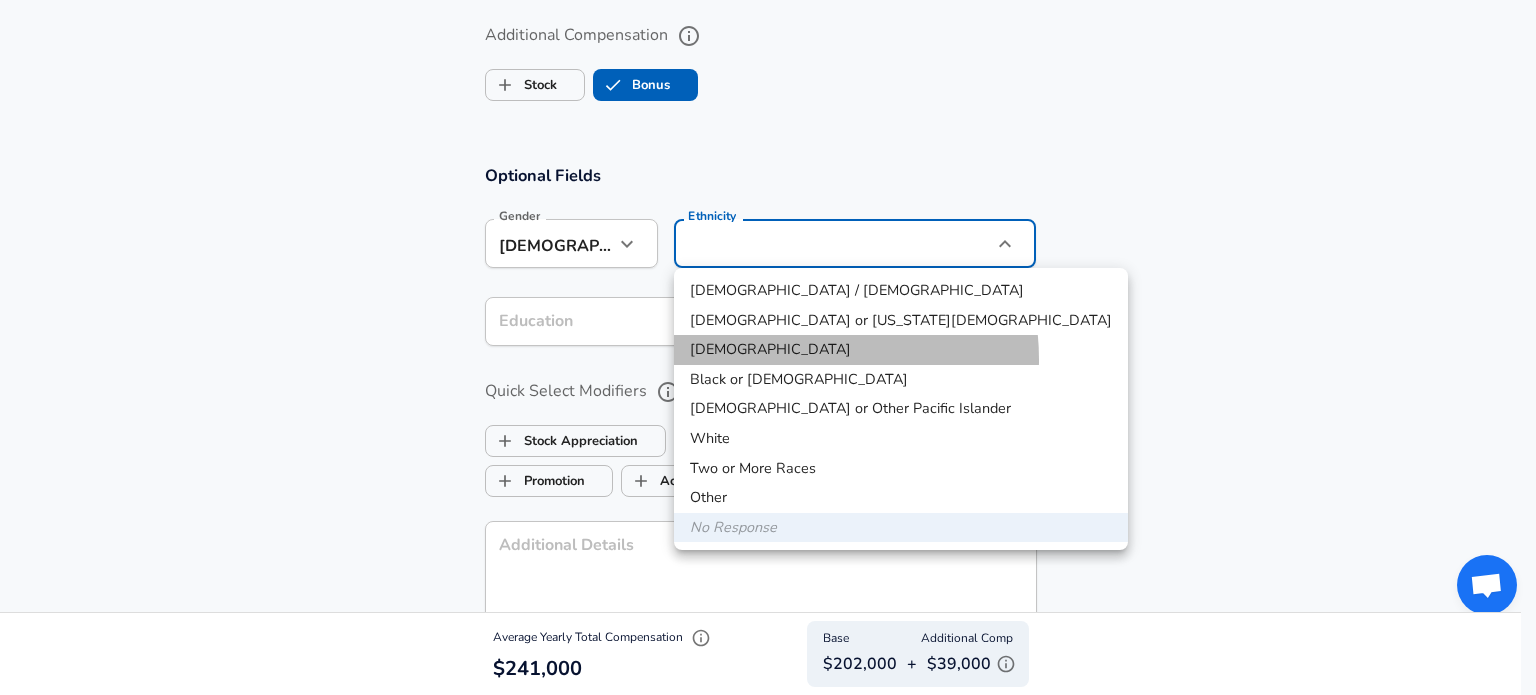 click on "[DEMOGRAPHIC_DATA]" at bounding box center (901, 350) 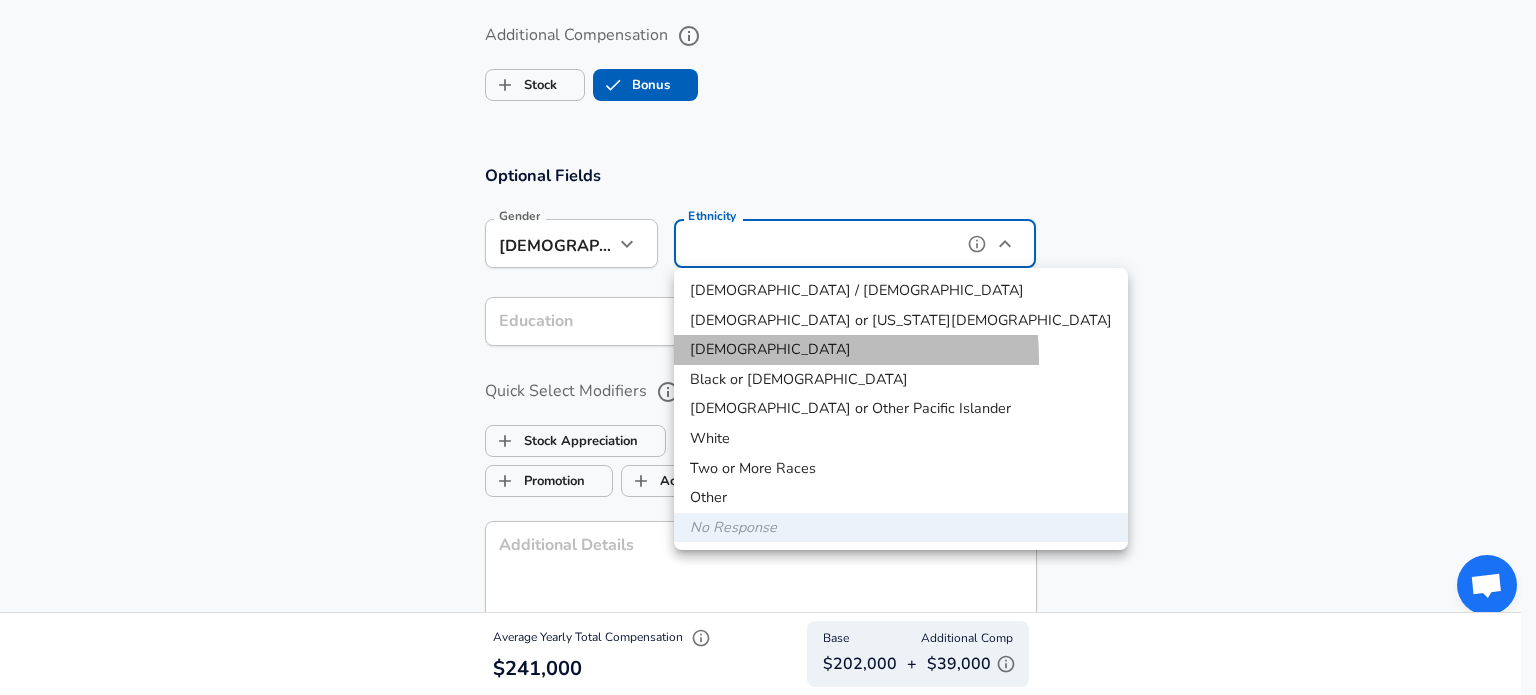 type on "[DEMOGRAPHIC_DATA]" 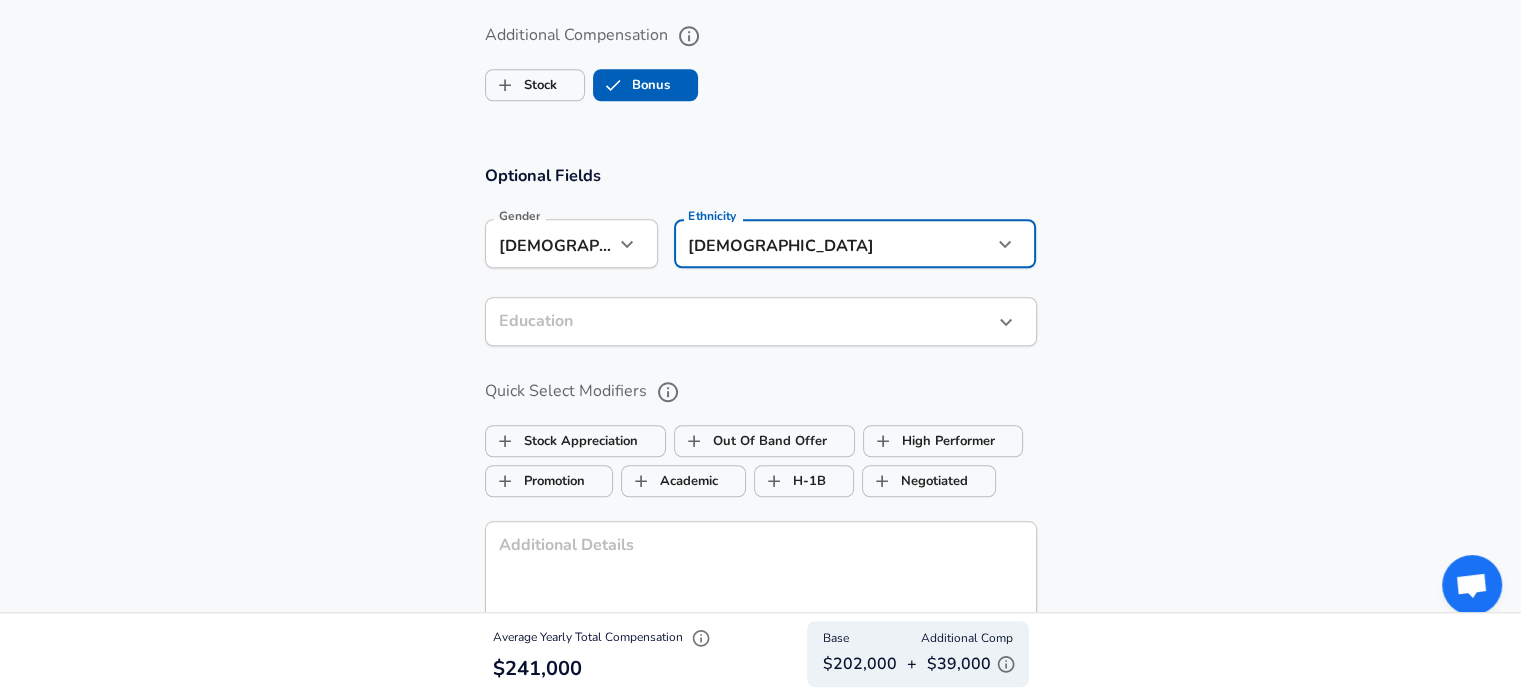 click on "Restart Add Your Salary Upload your offer letter   to verify your submission Enhance Privacy and Anonymity No Automatically hides specific fields until there are enough submissions to safely display the full details.   More Details Based on your submission and the data points that we have already collected, we will automatically hide and anonymize specific fields if there aren't enough data points to remain sufficiently anonymous. Company & Title Information   Enter the company you received your offer from Company [PERSON_NAME] Company   Select the title that closest resembles your official title. This should be similar to the title that was present on your offer letter. Title Management Consultant Title Job Family Management Consultant Job Family Specialization Specialization   Your level on the career ladder. e.g. L3 or Senior Product Manager or Principal Engineer or Distinguished Engineer Level Consultant Level Work Experience and Location These compensation details are from the perspective of a: New Offer Employee" at bounding box center (760, -1313) 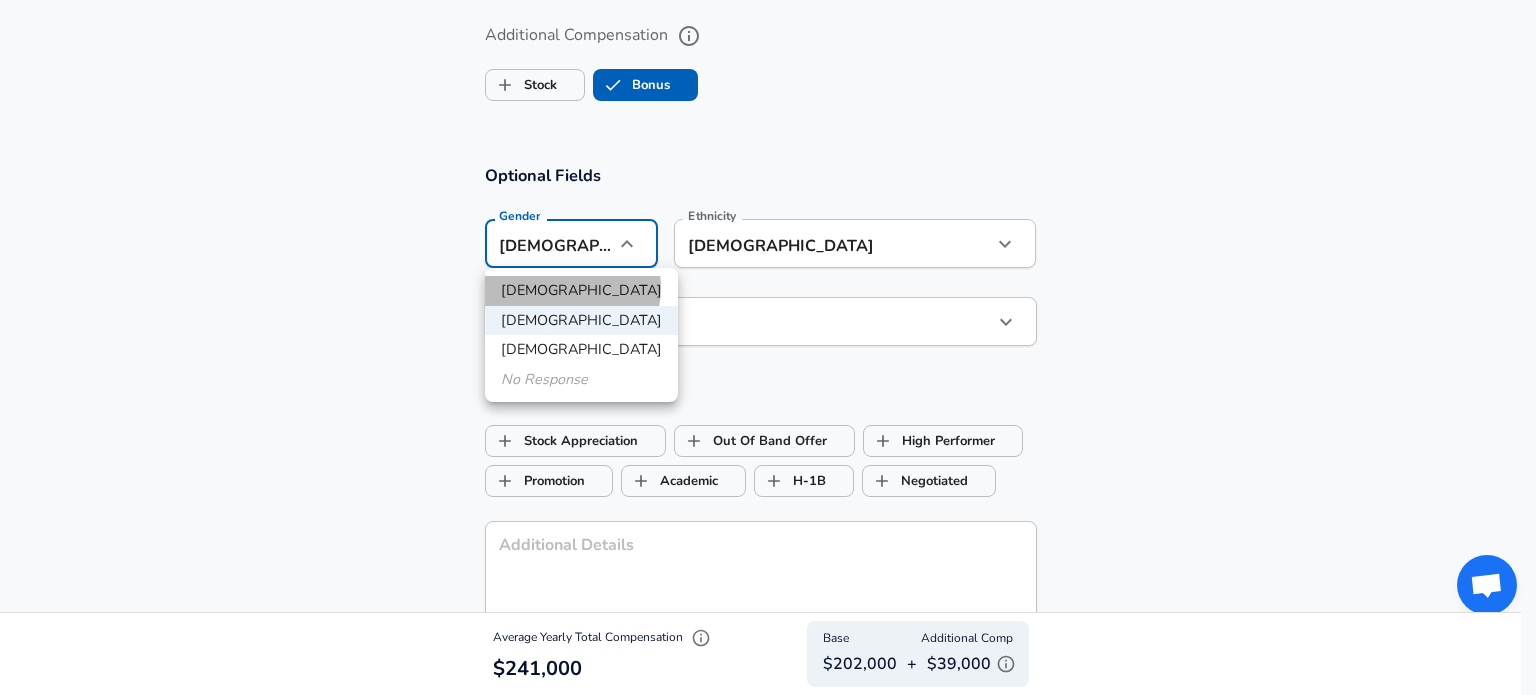 click on "[DEMOGRAPHIC_DATA]" at bounding box center (581, 291) 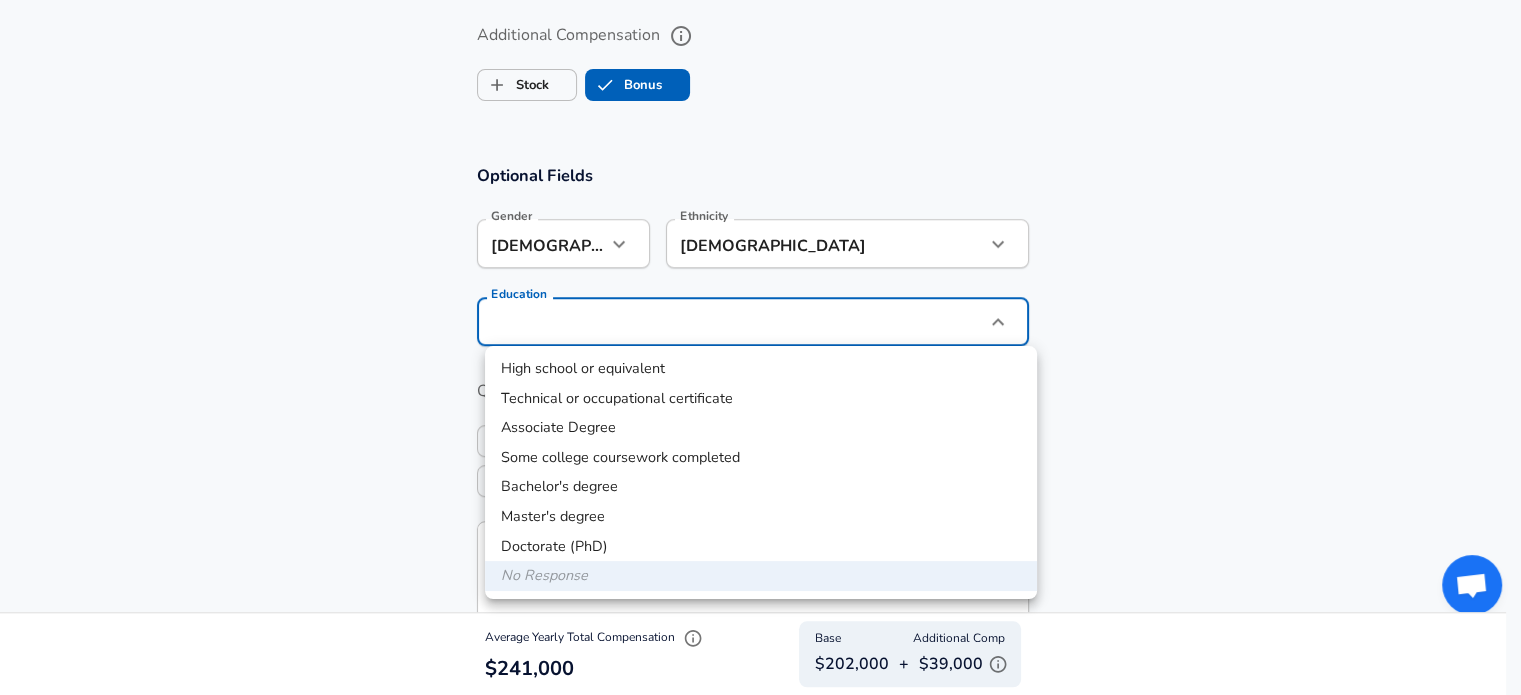 click on "Restart Add Your Salary Upload your offer letter   to verify your submission Enhance Privacy and Anonymity No Automatically hides specific fields until there are enough submissions to safely display the full details.   More Details Based on your submission and the data points that we have already collected, we will automatically hide and anonymize specific fields if there aren't enough data points to remain sufficiently anonymous. Company & Title Information   Enter the company you received your offer from Company [PERSON_NAME] Company   Select the title that closest resembles your official title. This should be similar to the title that was present on your offer letter. Title Management Consultant Title Job Family Management Consultant Job Family Specialization Specialization   Your level on the career ladder. e.g. L3 or Senior Product Manager or Principal Engineer or Distinguished Engineer Level Consultant Level Work Experience and Location These compensation details are from the perspective of a: New Offer Employee" at bounding box center [760, -1313] 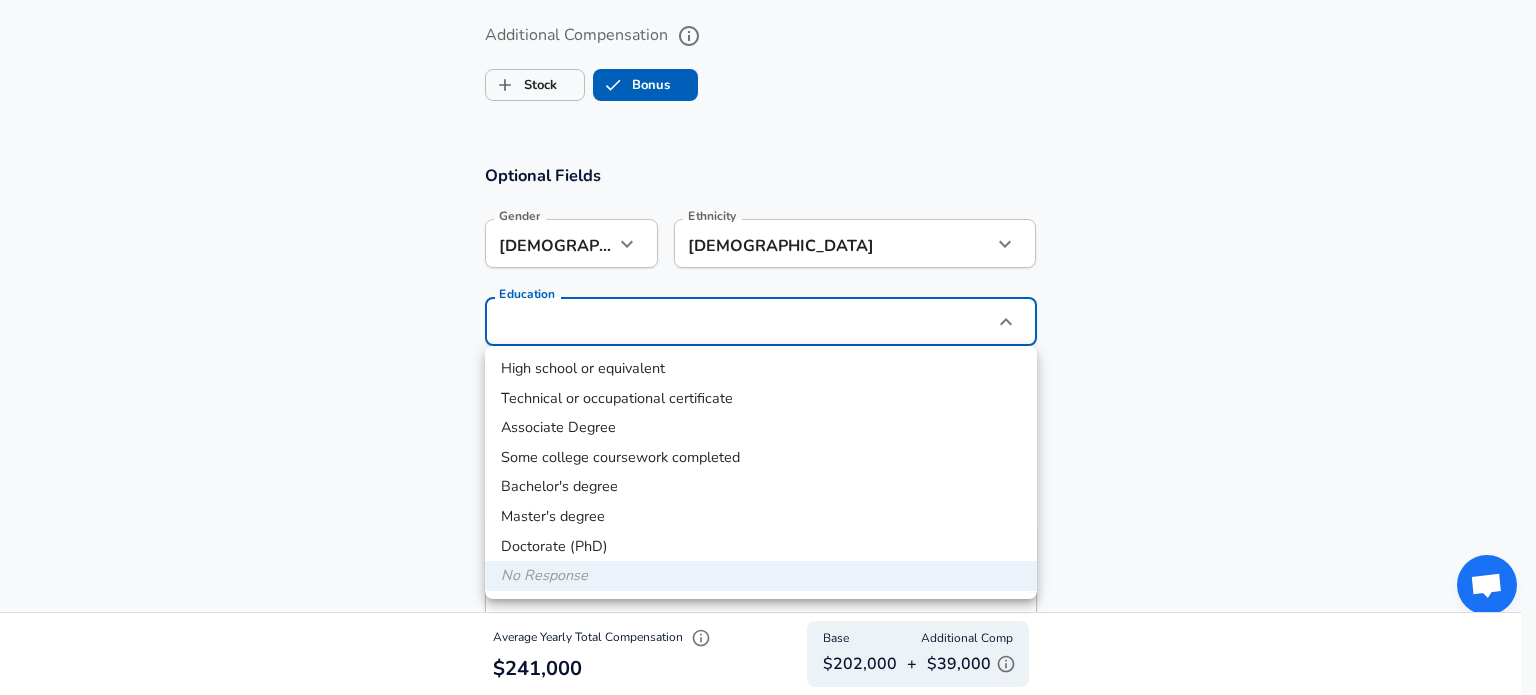 click on "Bachelor's degree" at bounding box center (761, 487) 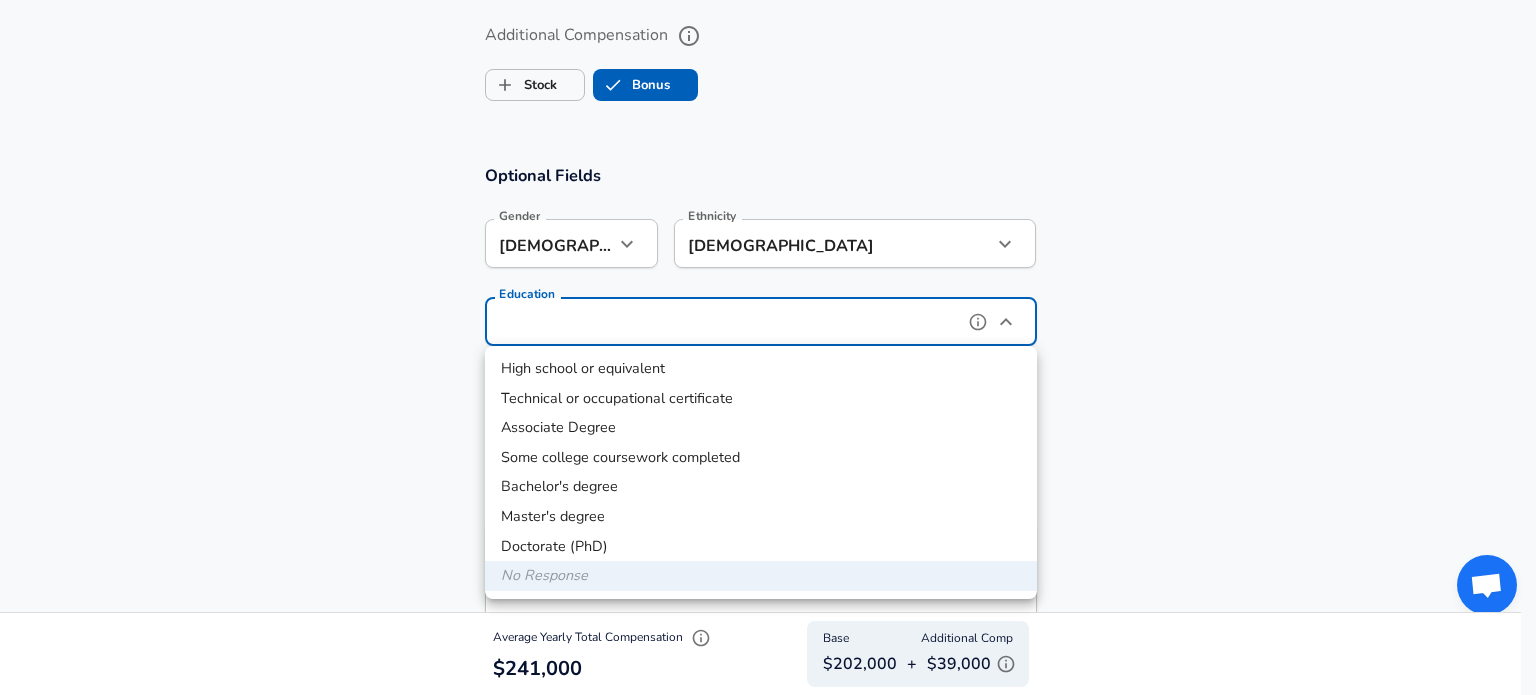 type on "Bachelors degree" 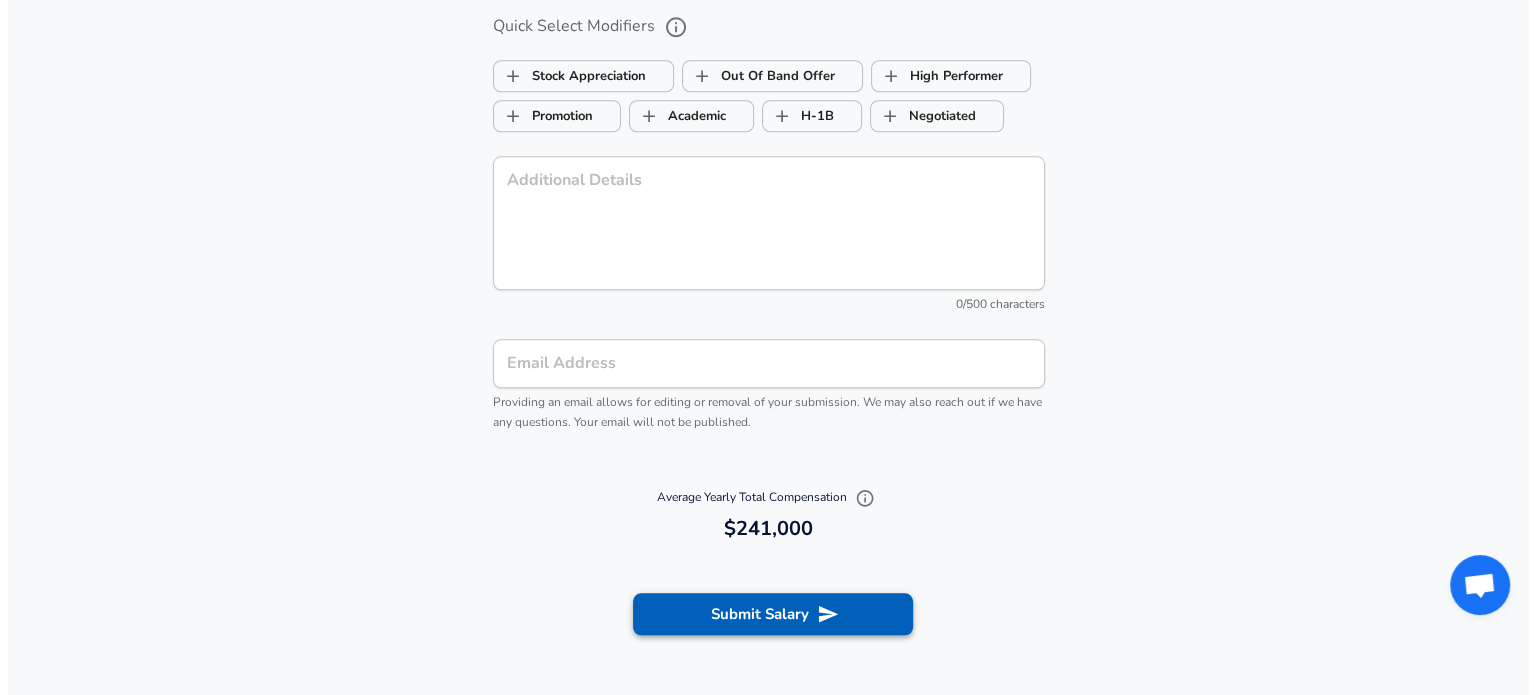 scroll, scrollTop: 2060, scrollLeft: 0, axis: vertical 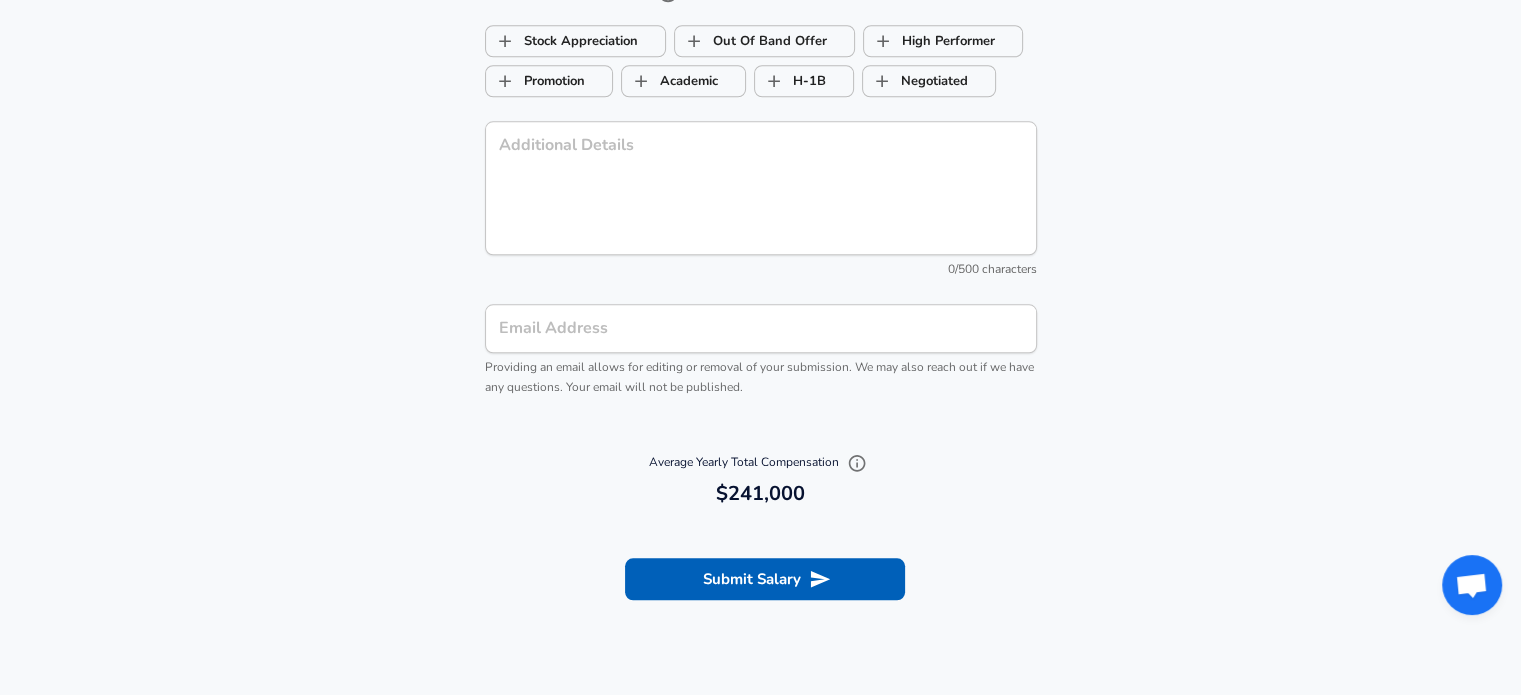 click on "Submit Salary" at bounding box center [765, 579] 